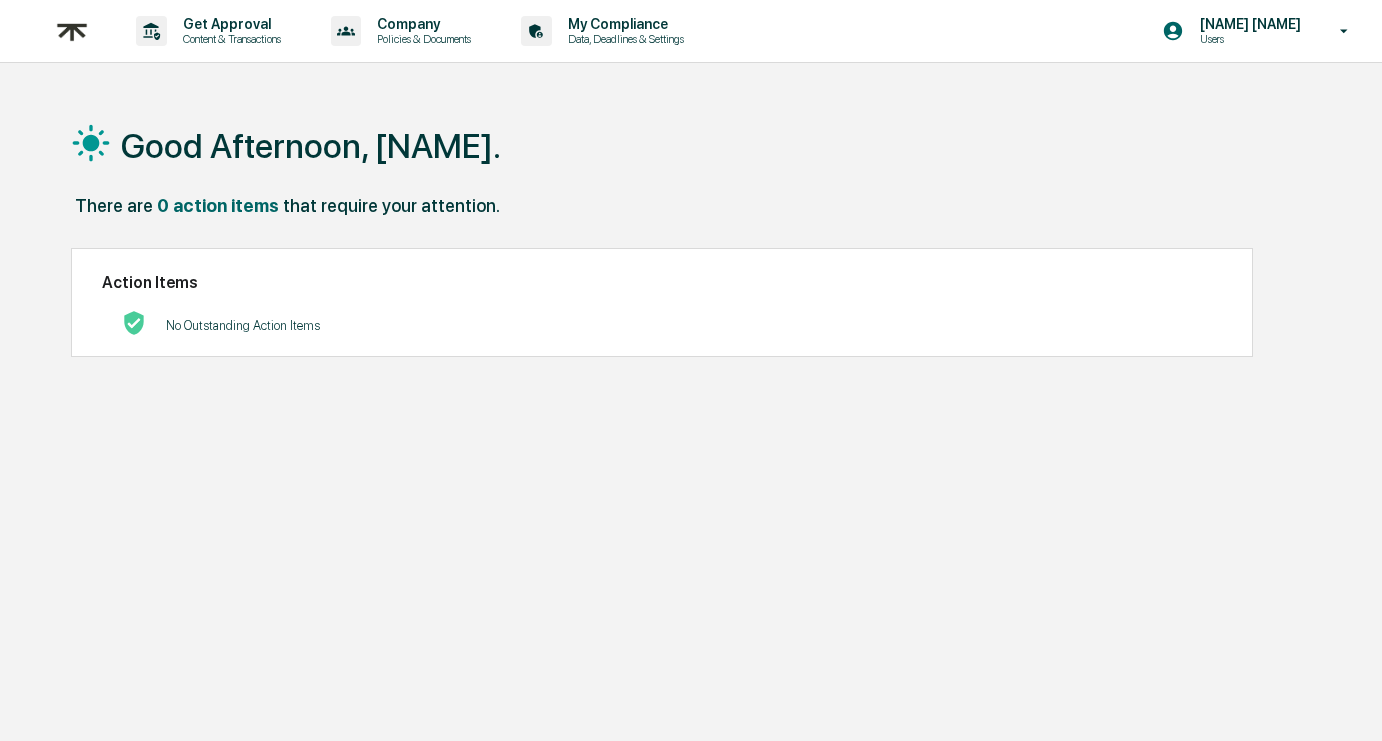 scroll, scrollTop: 0, scrollLeft: 0, axis: both 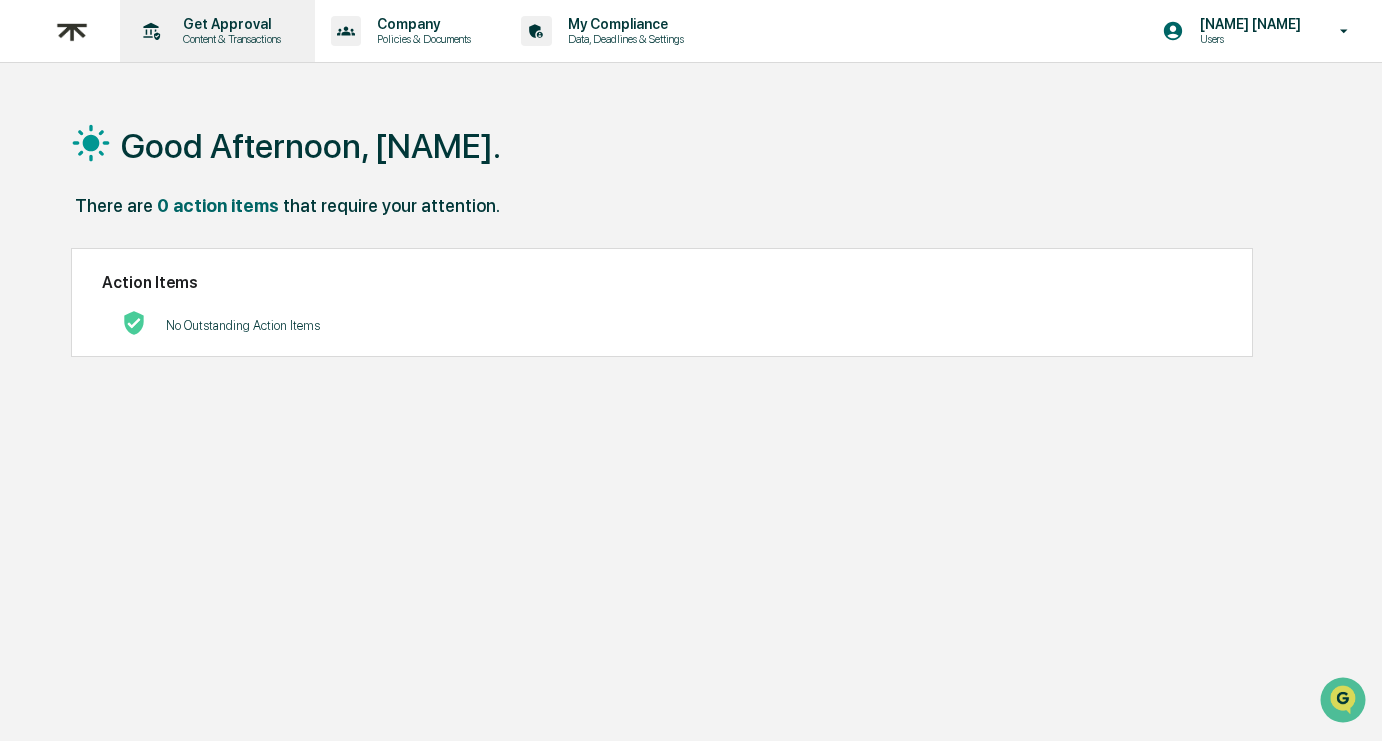 click on "Get Approval Content & Transactions" at bounding box center (215, 31) 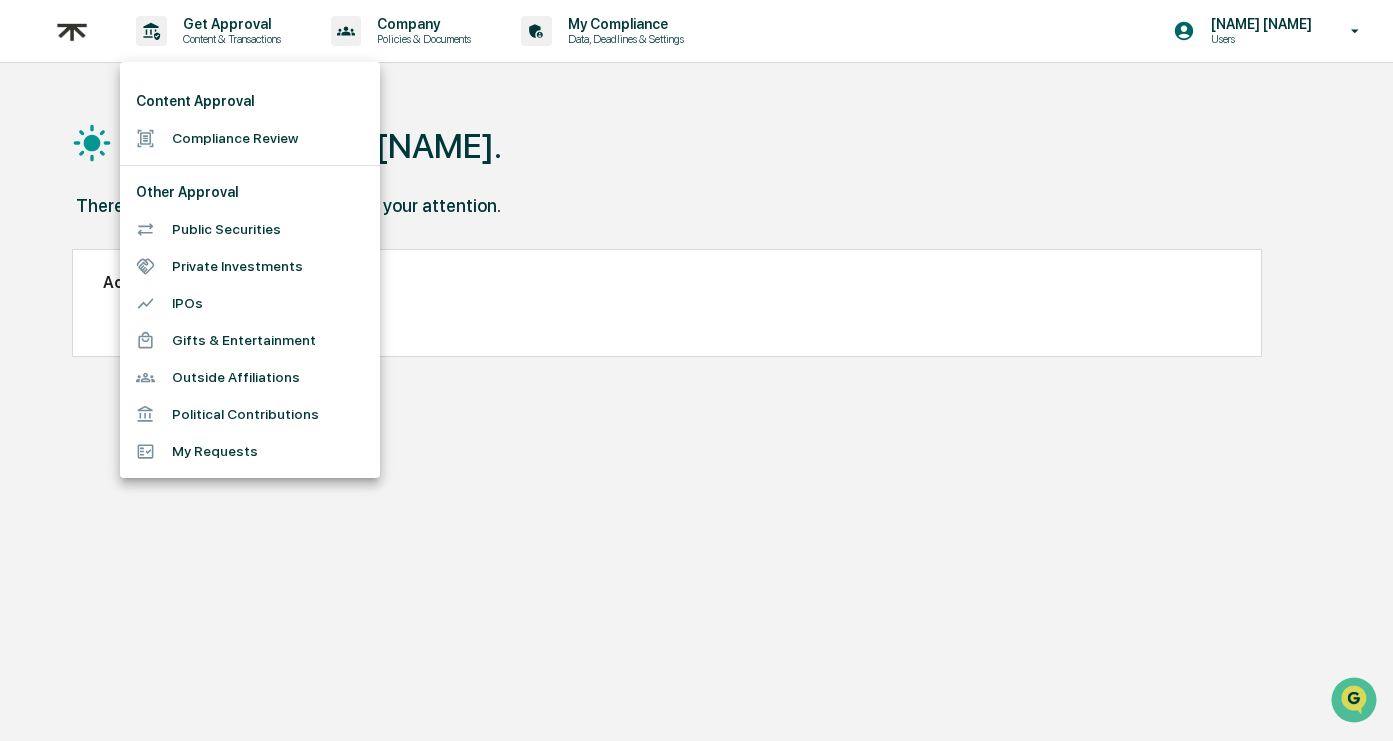 click on "Gifts & Entertainment" at bounding box center [250, 340] 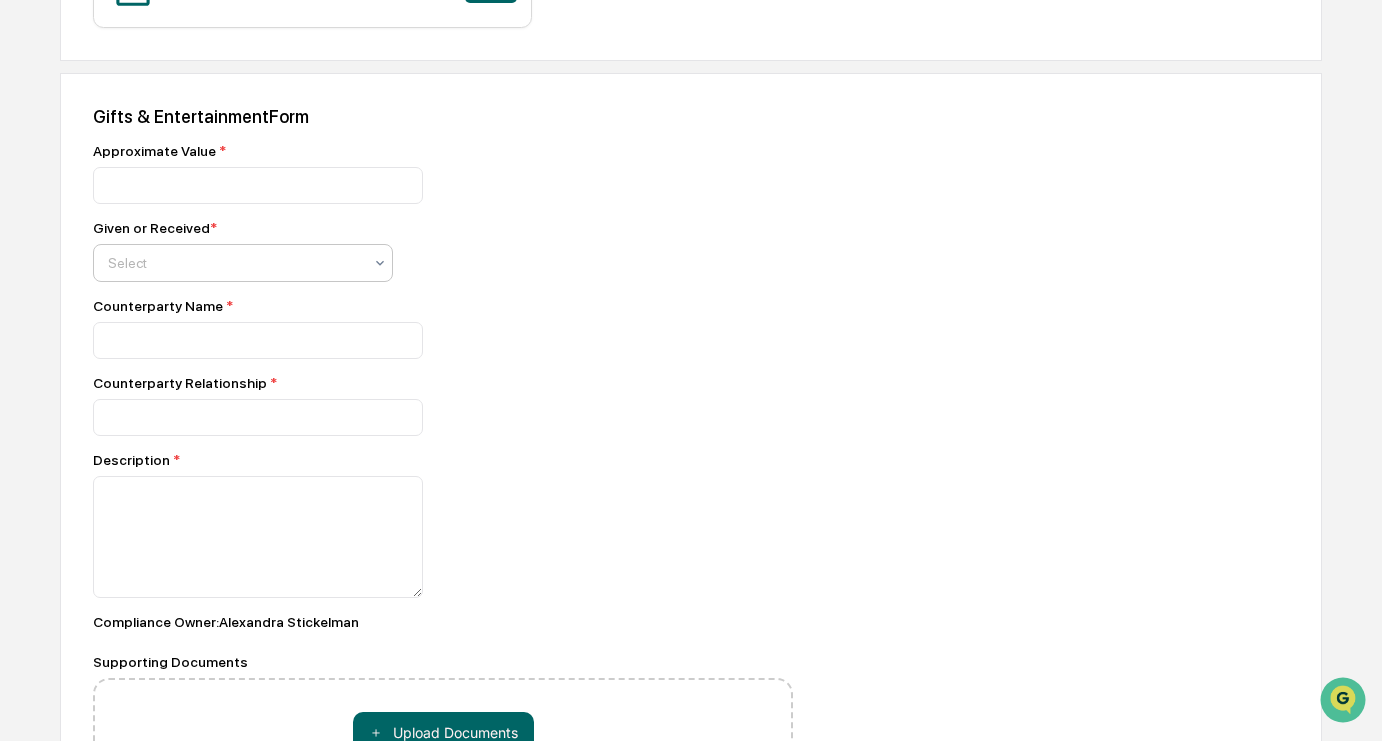 scroll, scrollTop: 673, scrollLeft: 0, axis: vertical 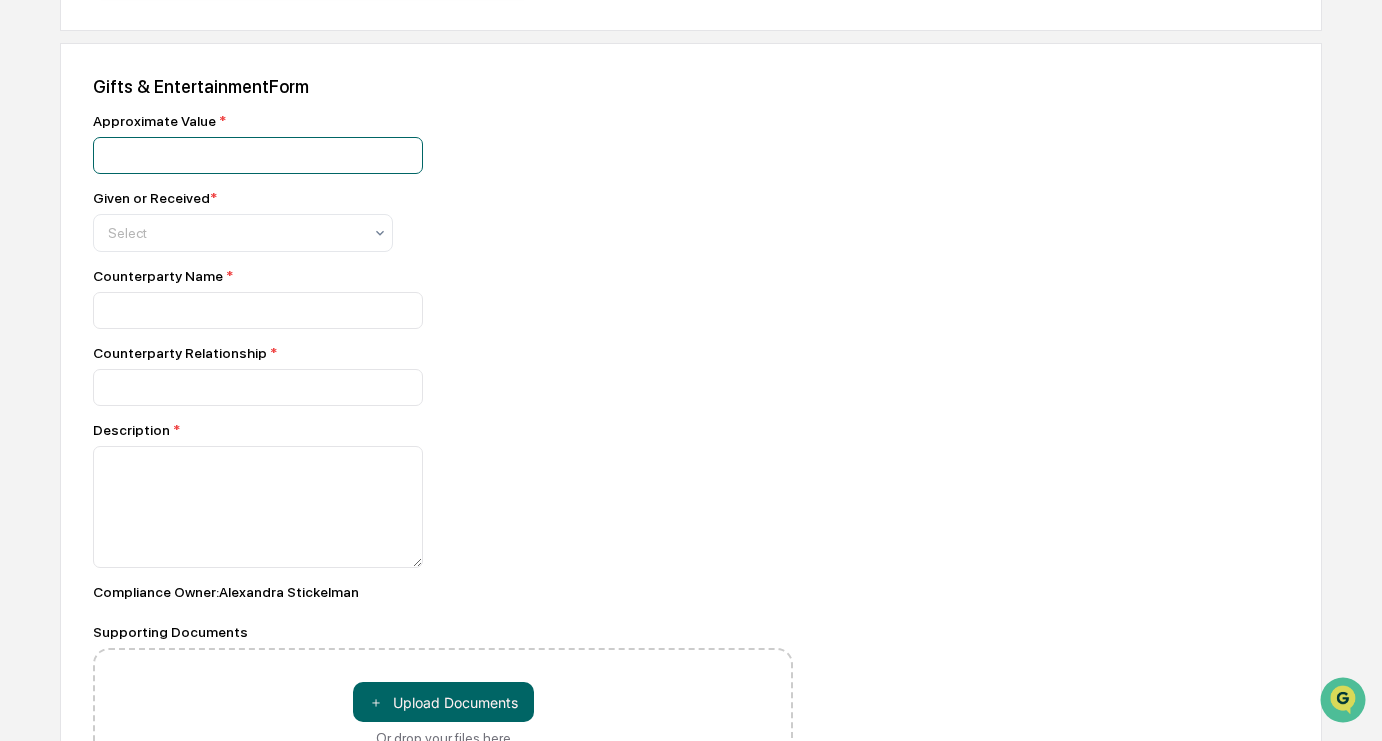 click at bounding box center [258, 155] 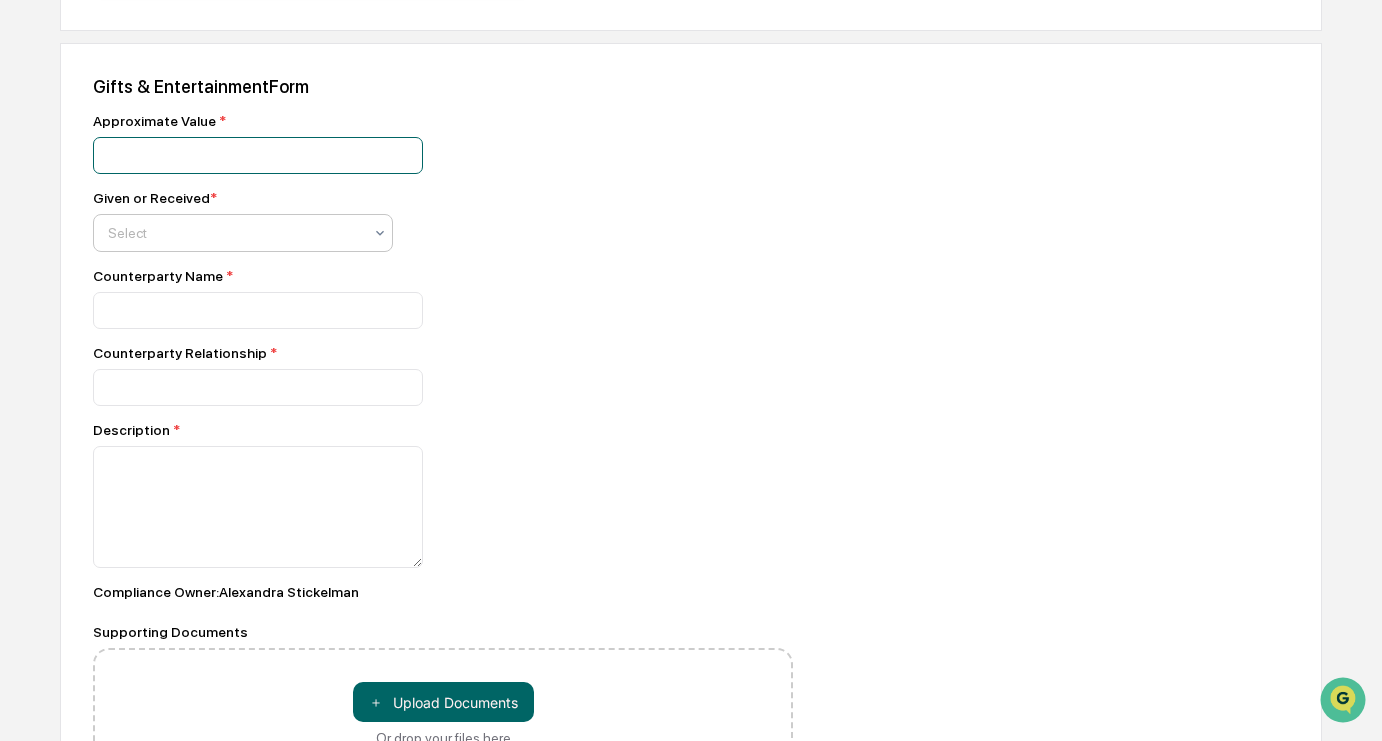 type on "***" 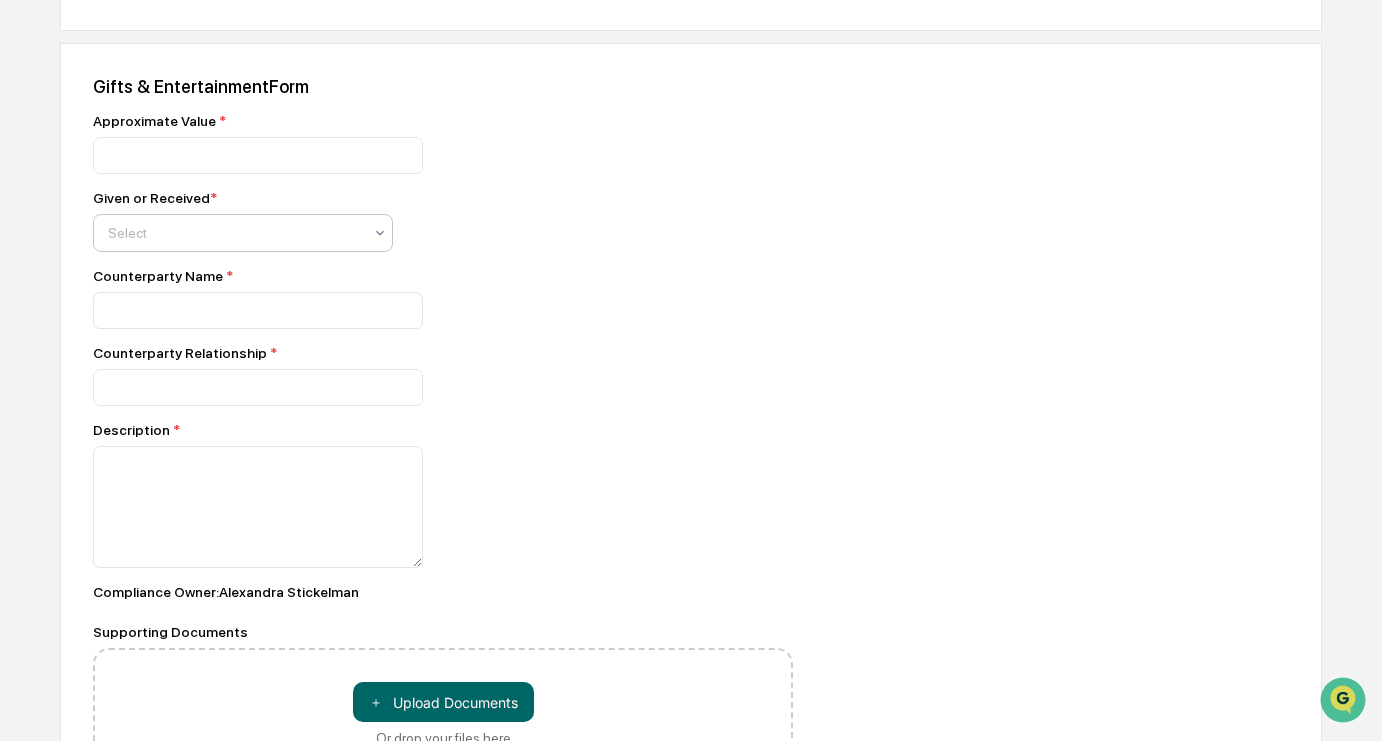 click at bounding box center [235, 233] 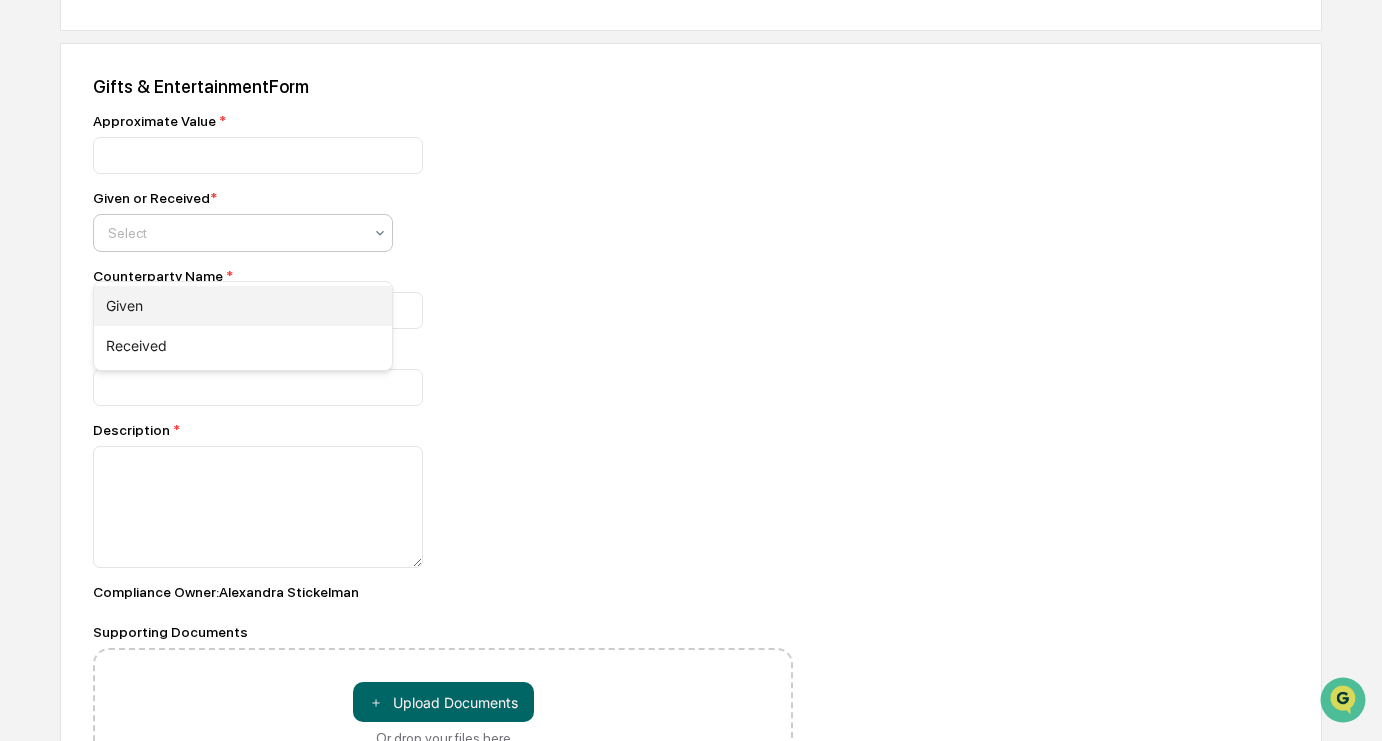 click on "Given" at bounding box center [243, 306] 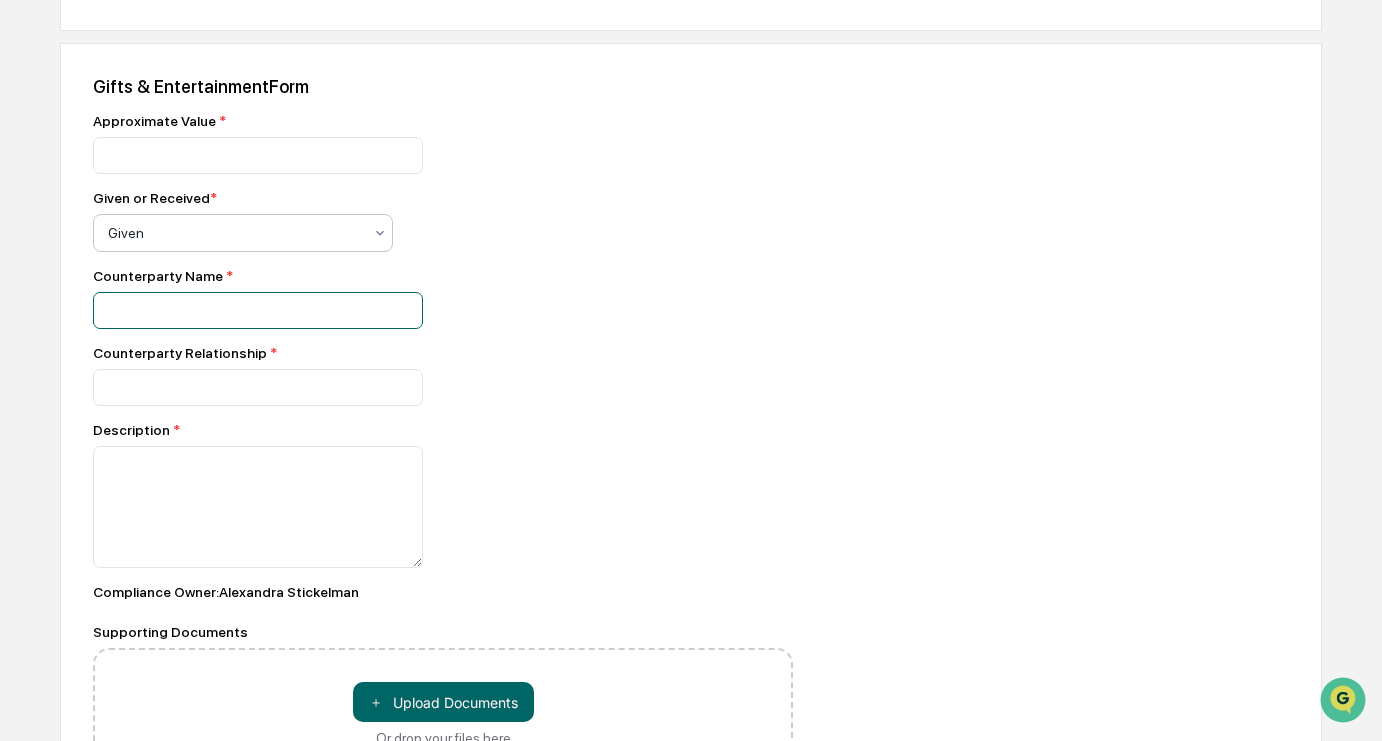 click at bounding box center (258, 155) 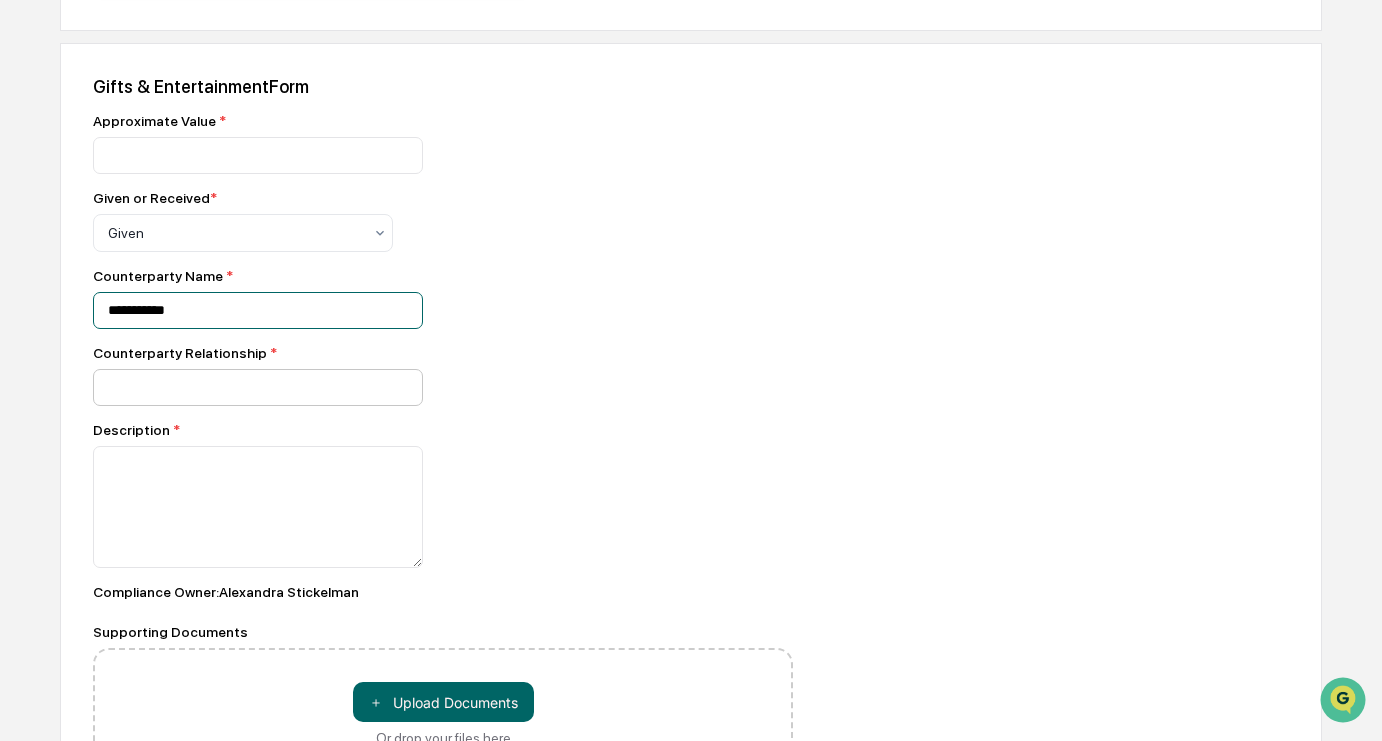 type on "**********" 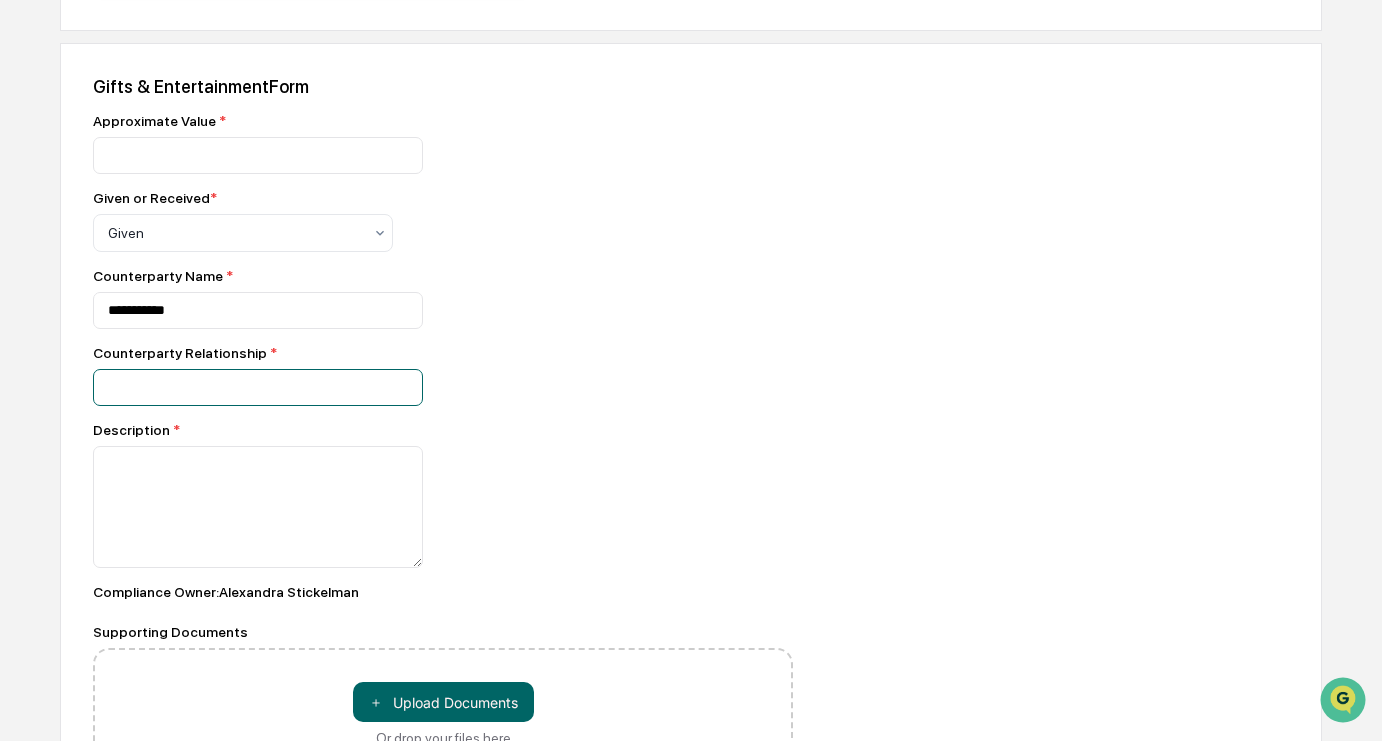 click at bounding box center (258, 155) 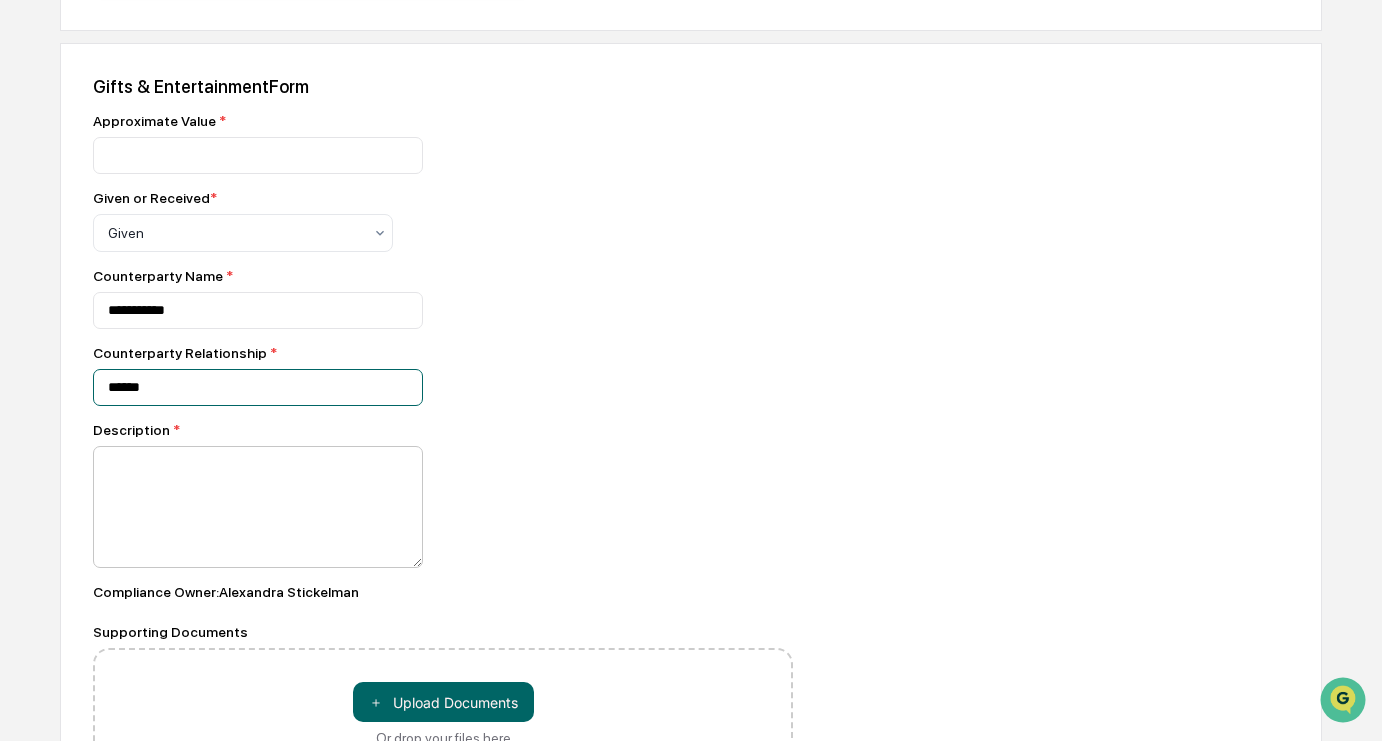 type on "******" 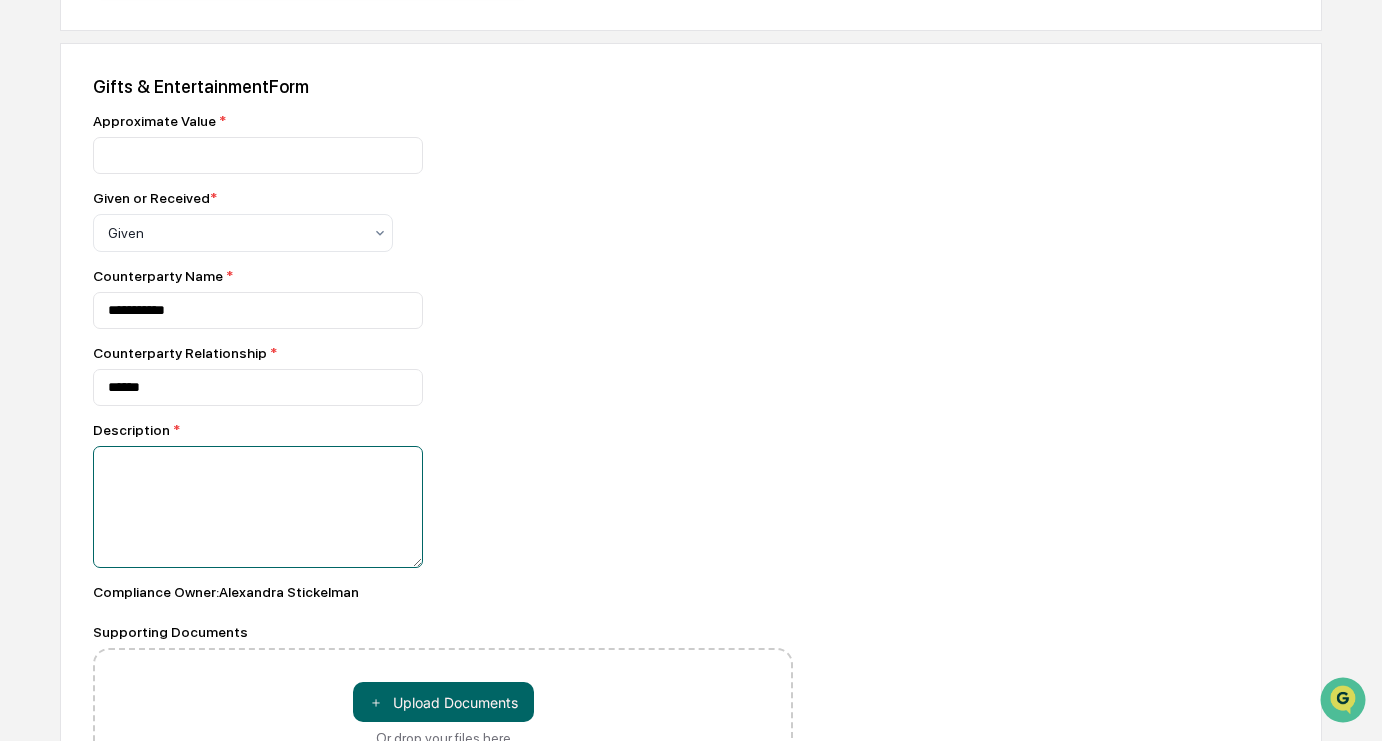 click at bounding box center [258, 507] 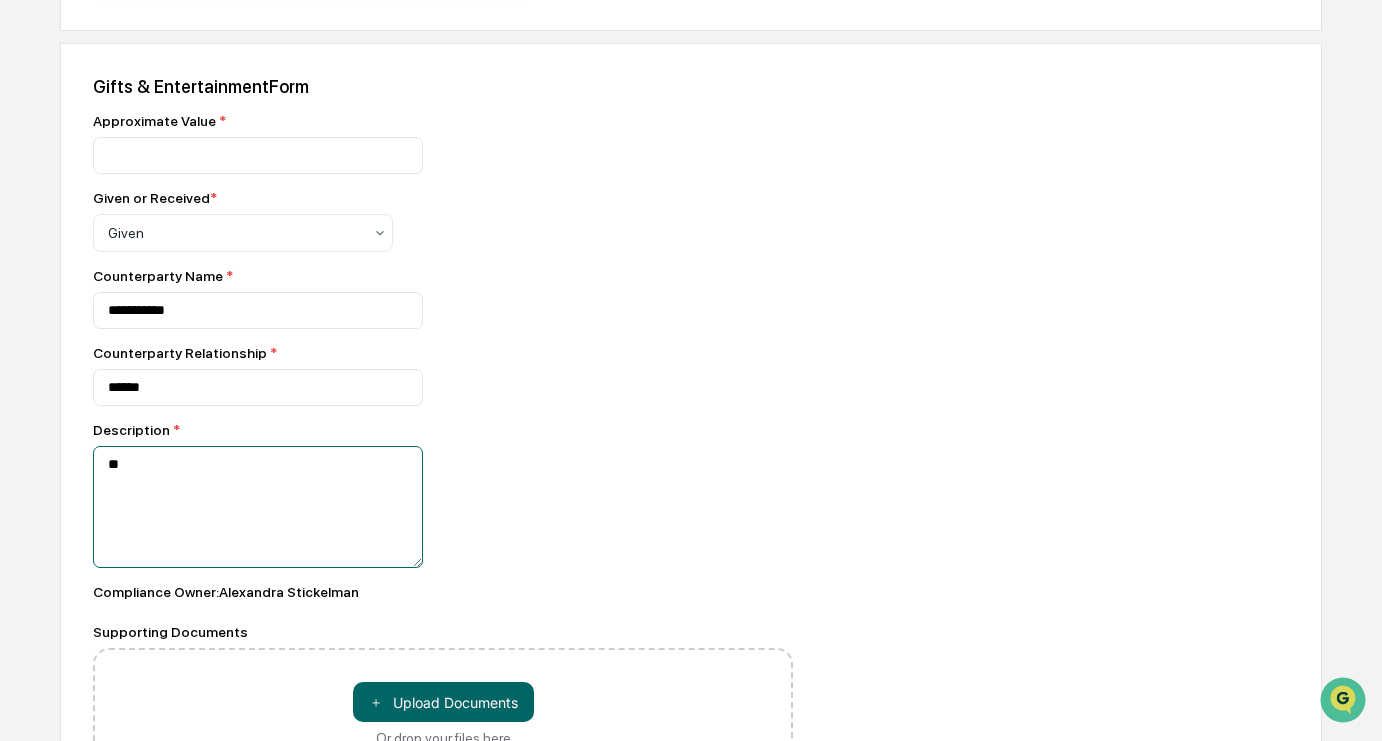 type on "*" 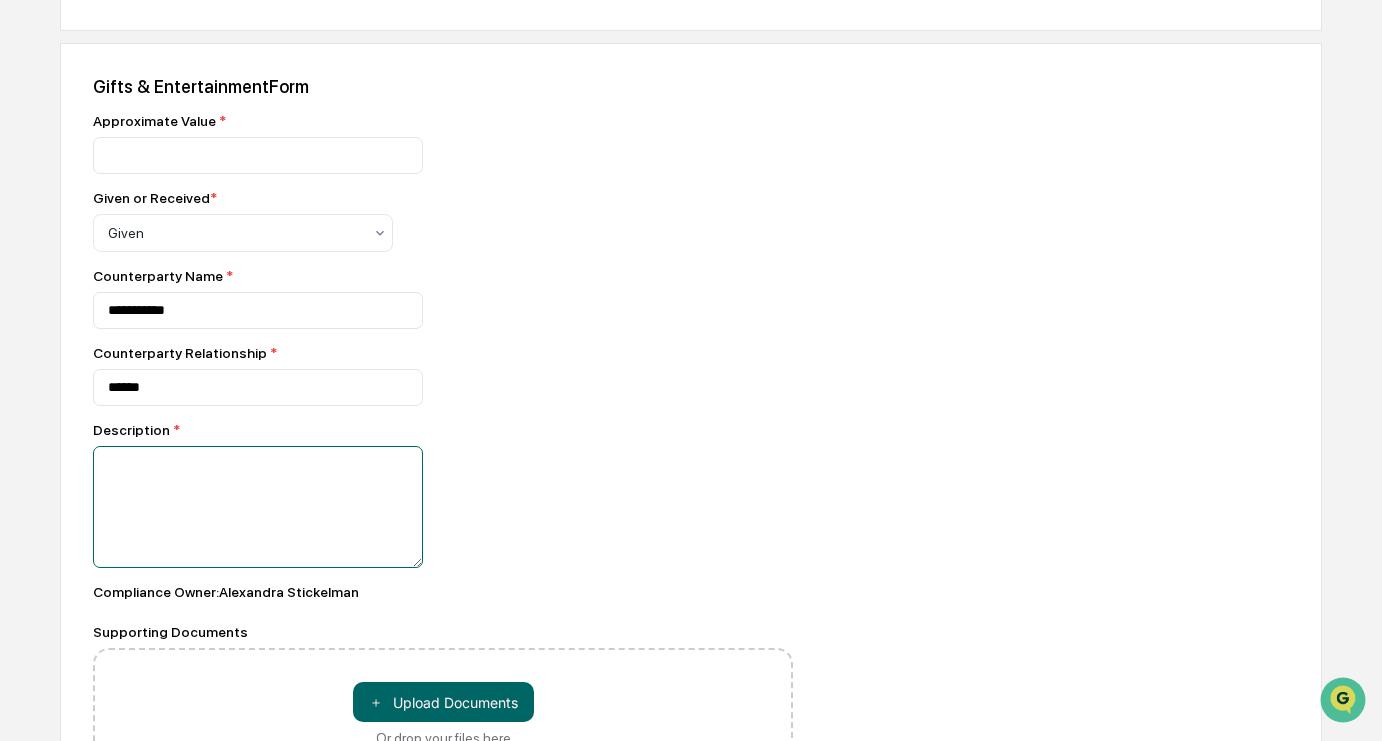 type on "*" 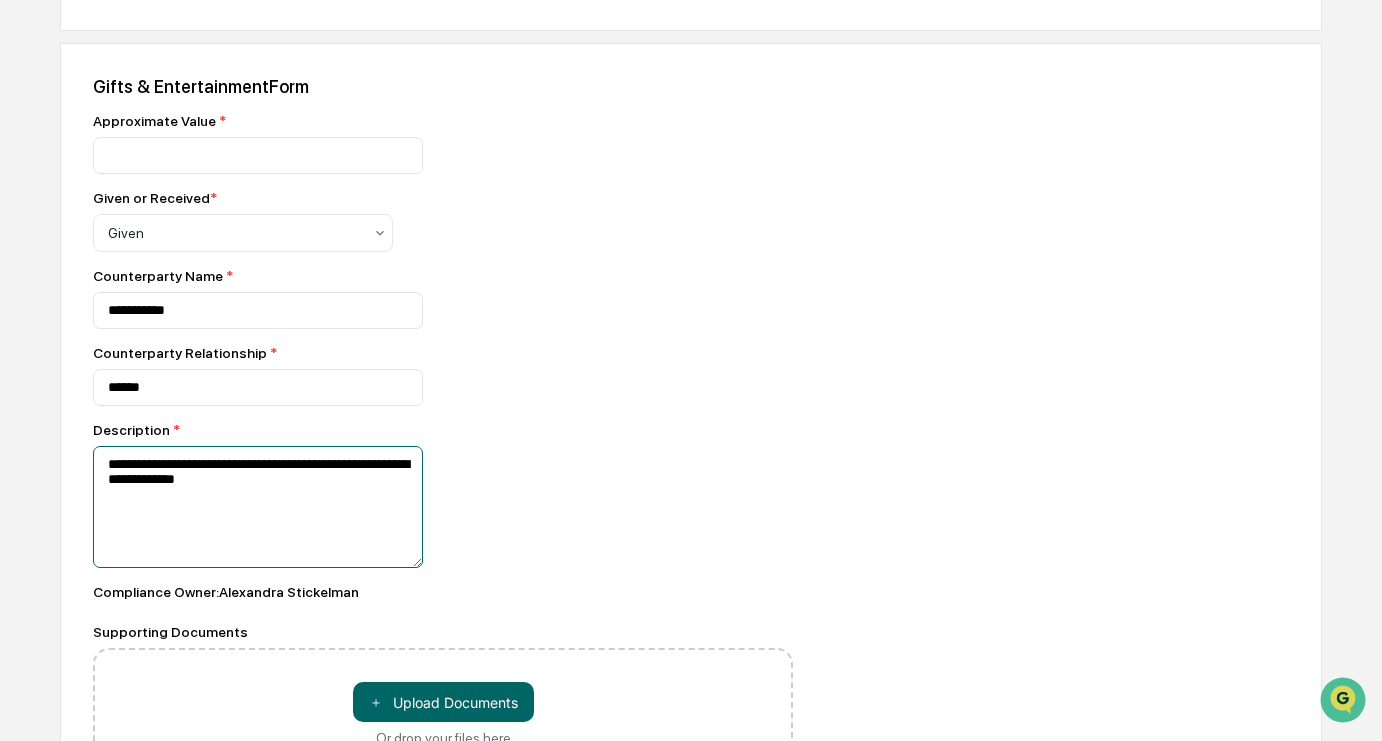 click on "**********" at bounding box center [258, 507] 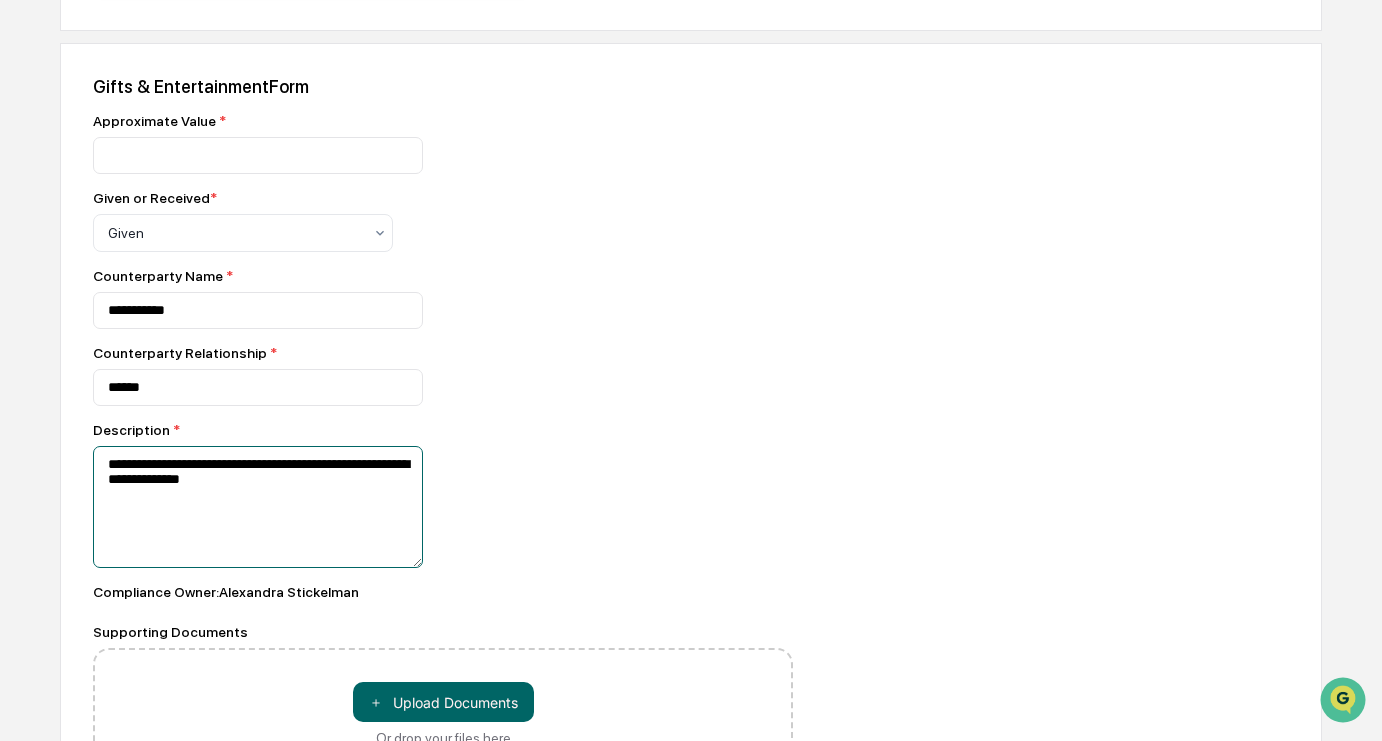 drag, startPoint x: 284, startPoint y: 507, endPoint x: 105, endPoint y: 490, distance: 179.80545 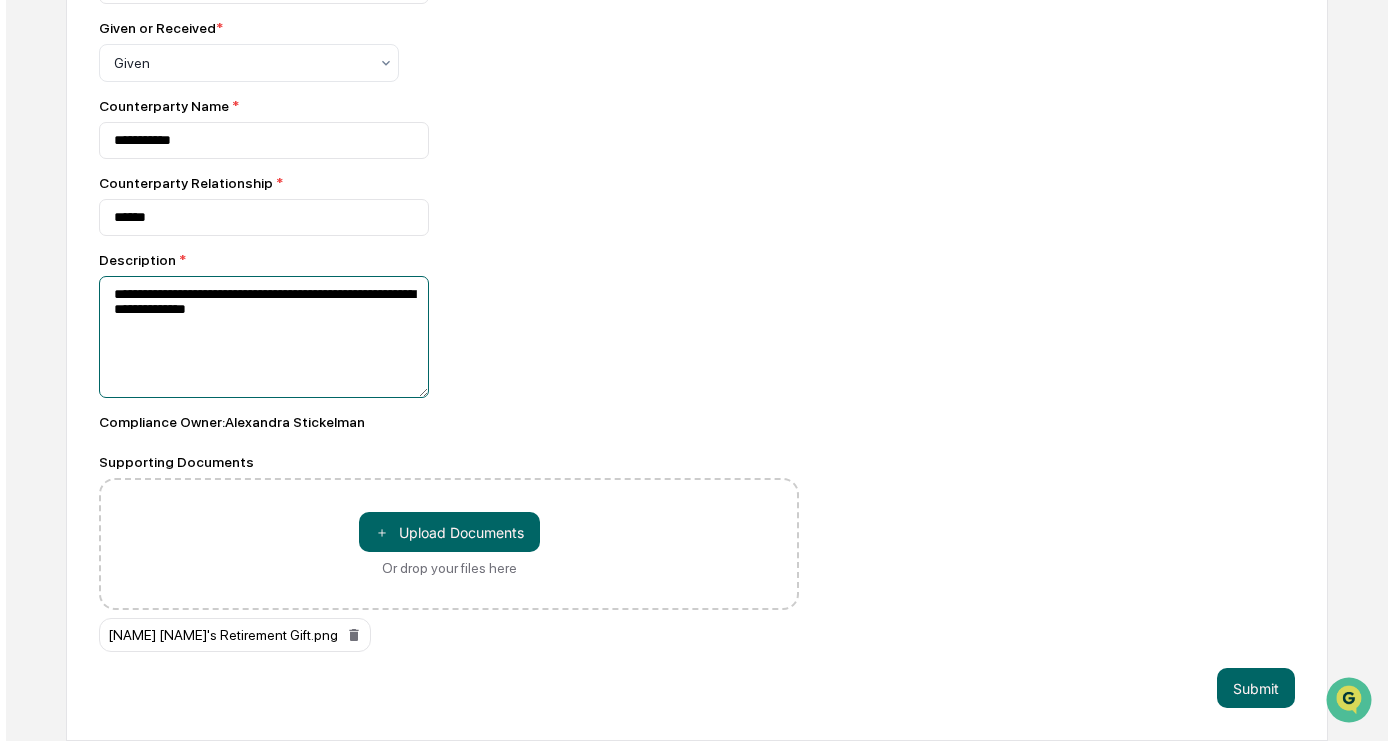 scroll, scrollTop: 872, scrollLeft: 0, axis: vertical 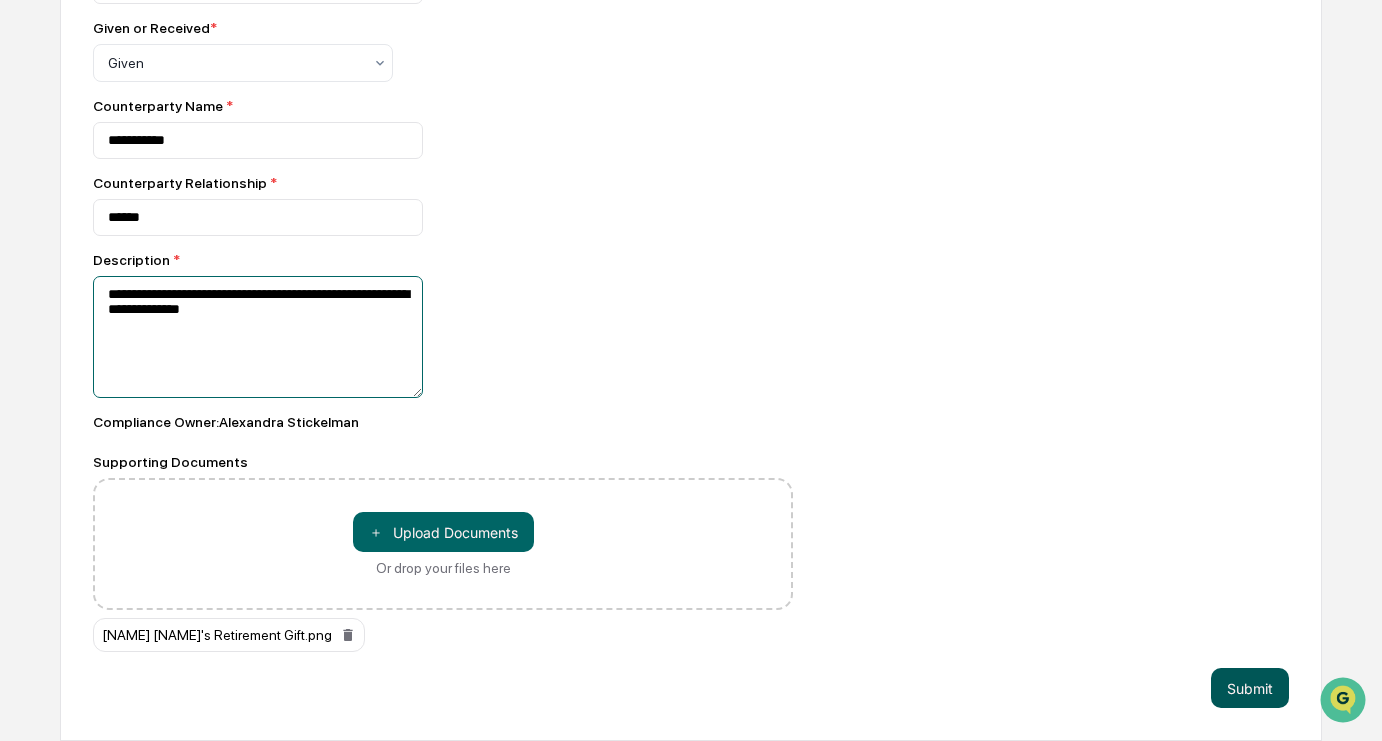 type on "**********" 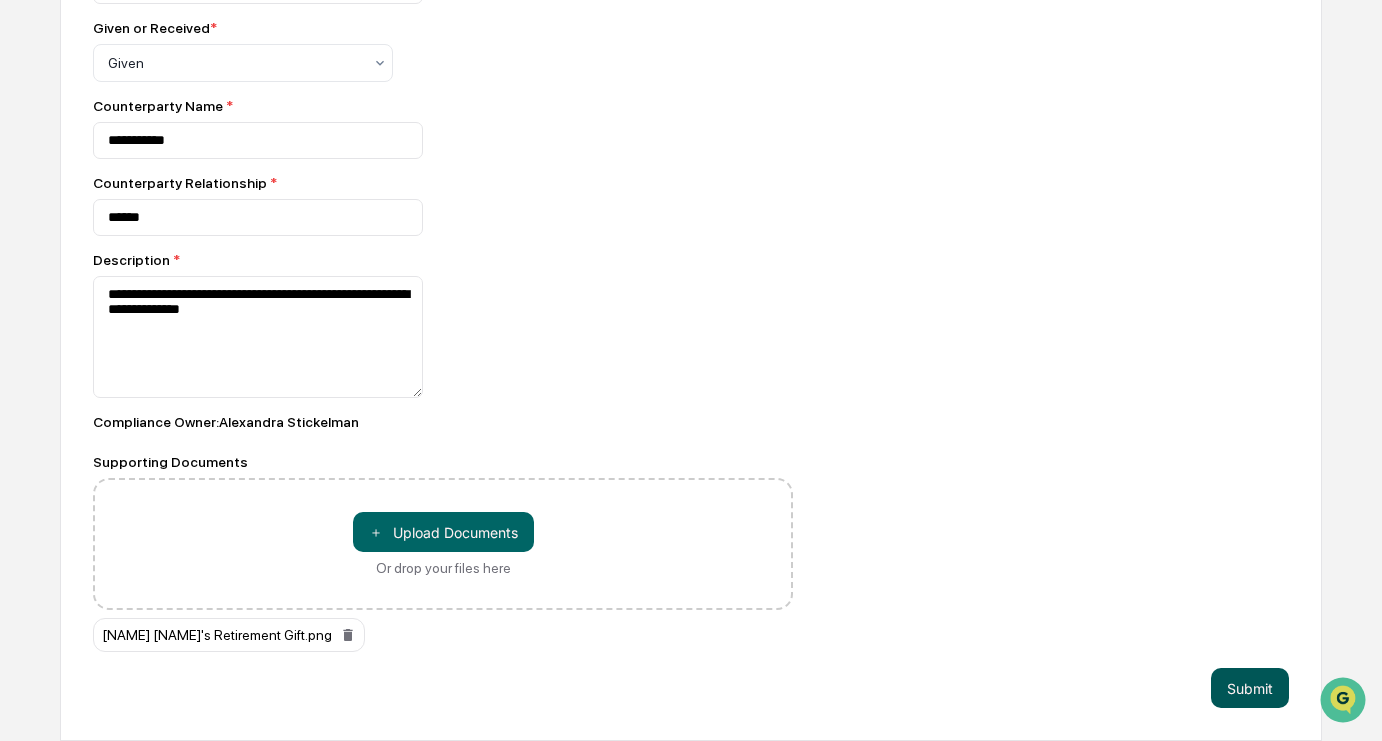 click on "Submit" at bounding box center [1250, 688] 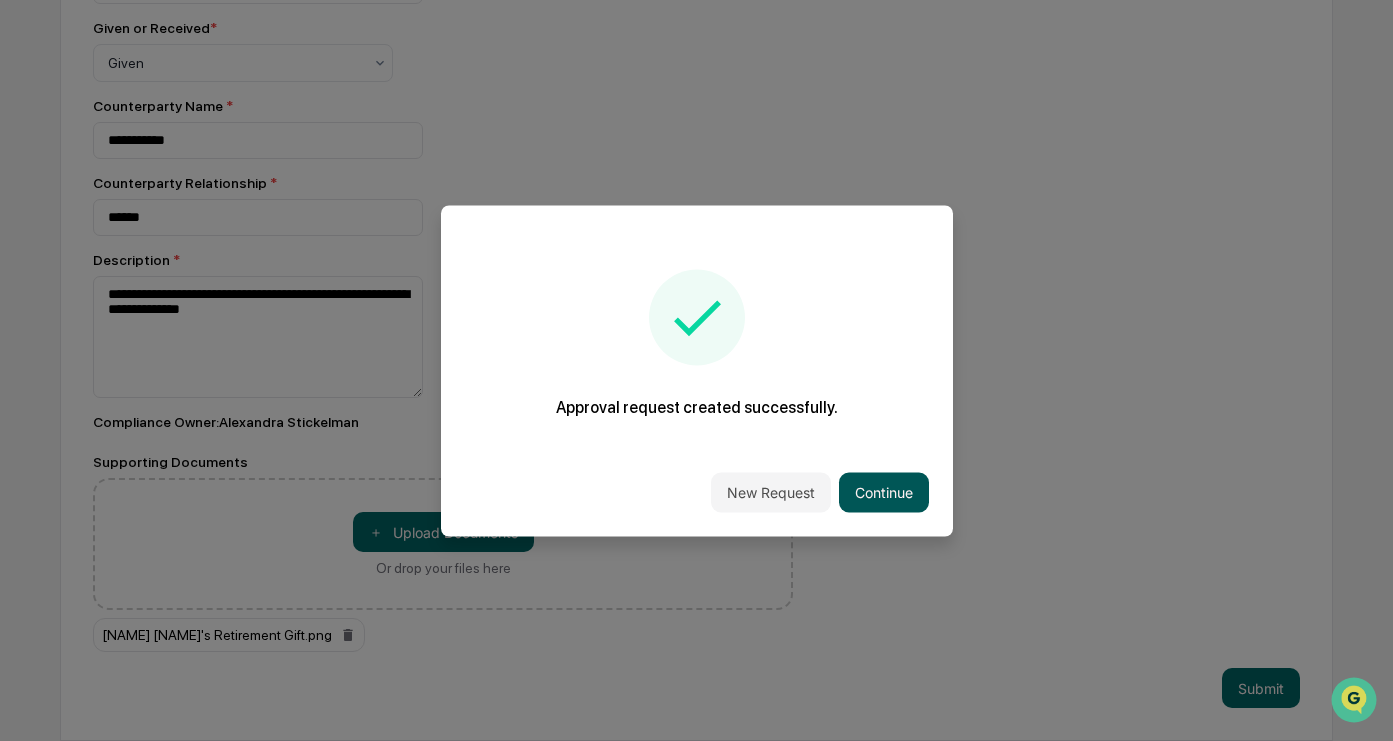 click on "Continue" at bounding box center [884, 492] 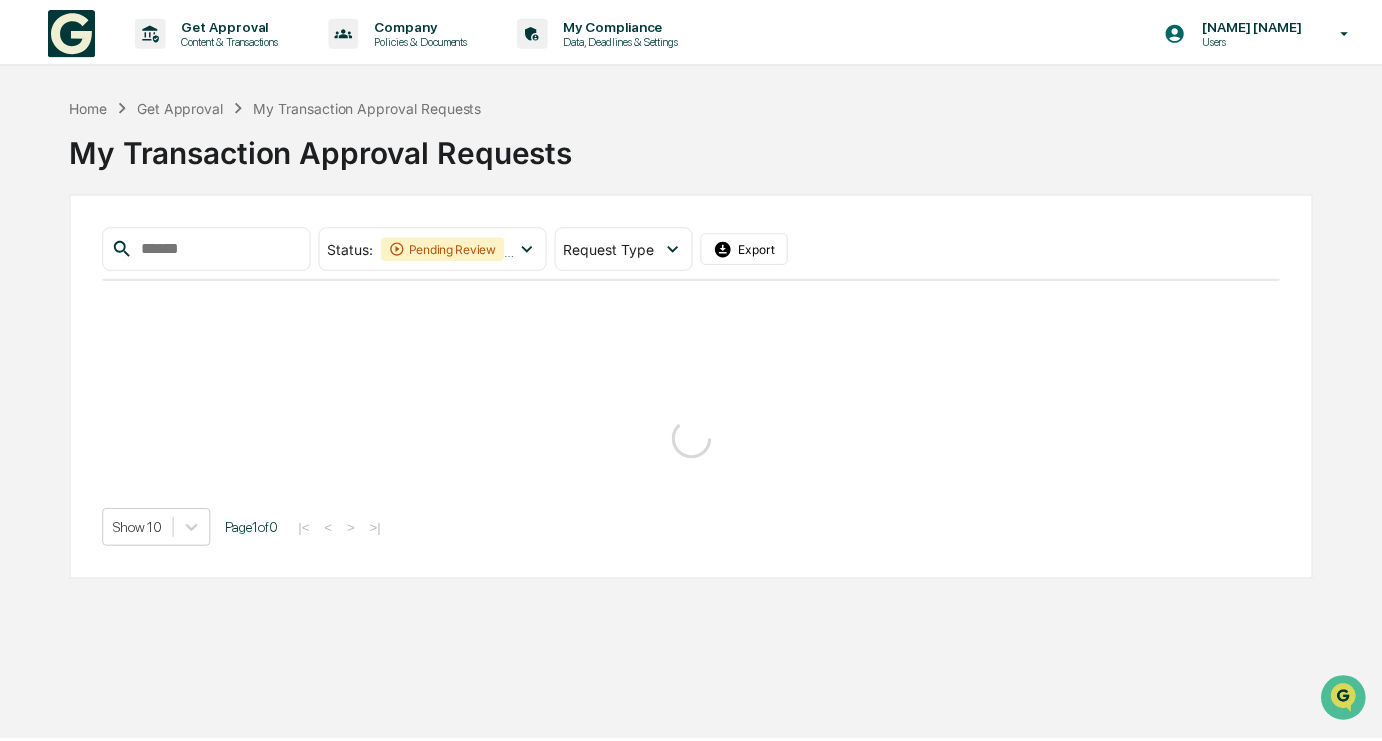 scroll, scrollTop: 0, scrollLeft: 0, axis: both 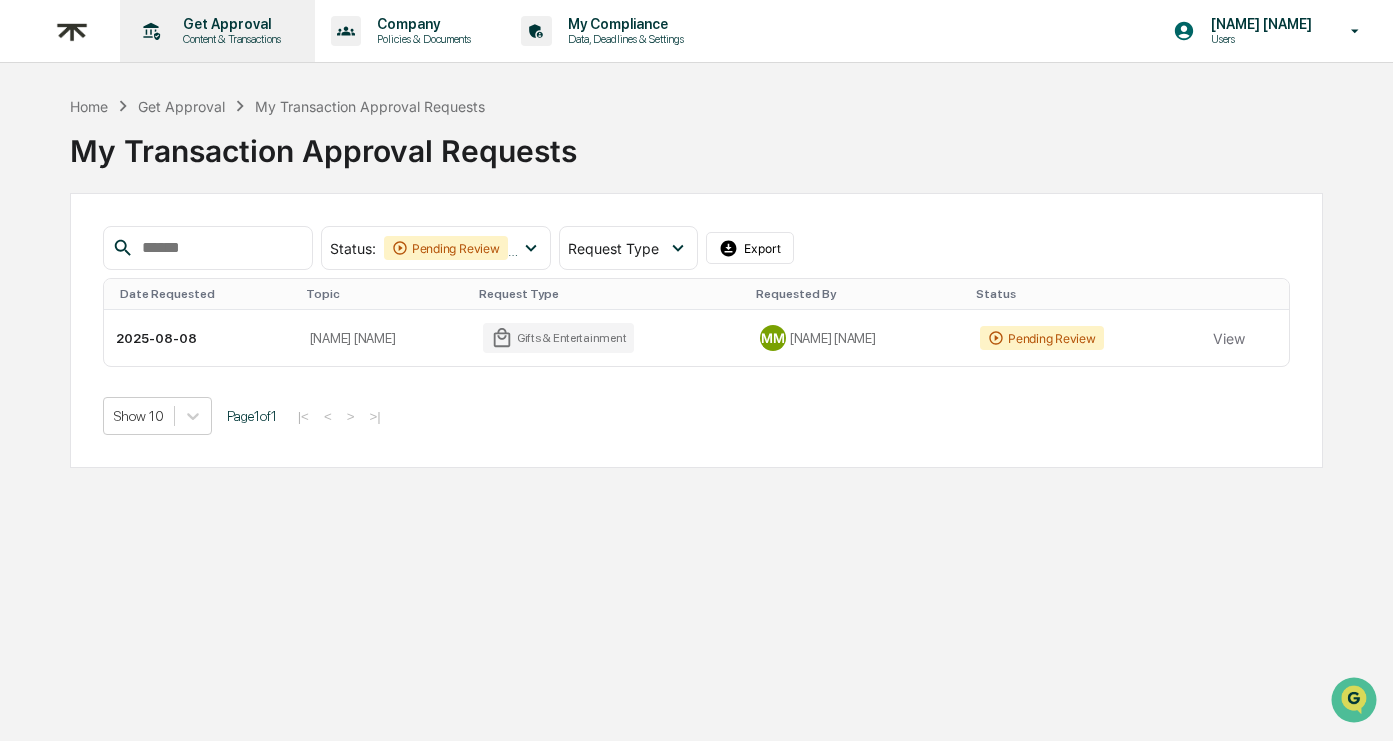 click on "Content & Transactions" at bounding box center (229, 39) 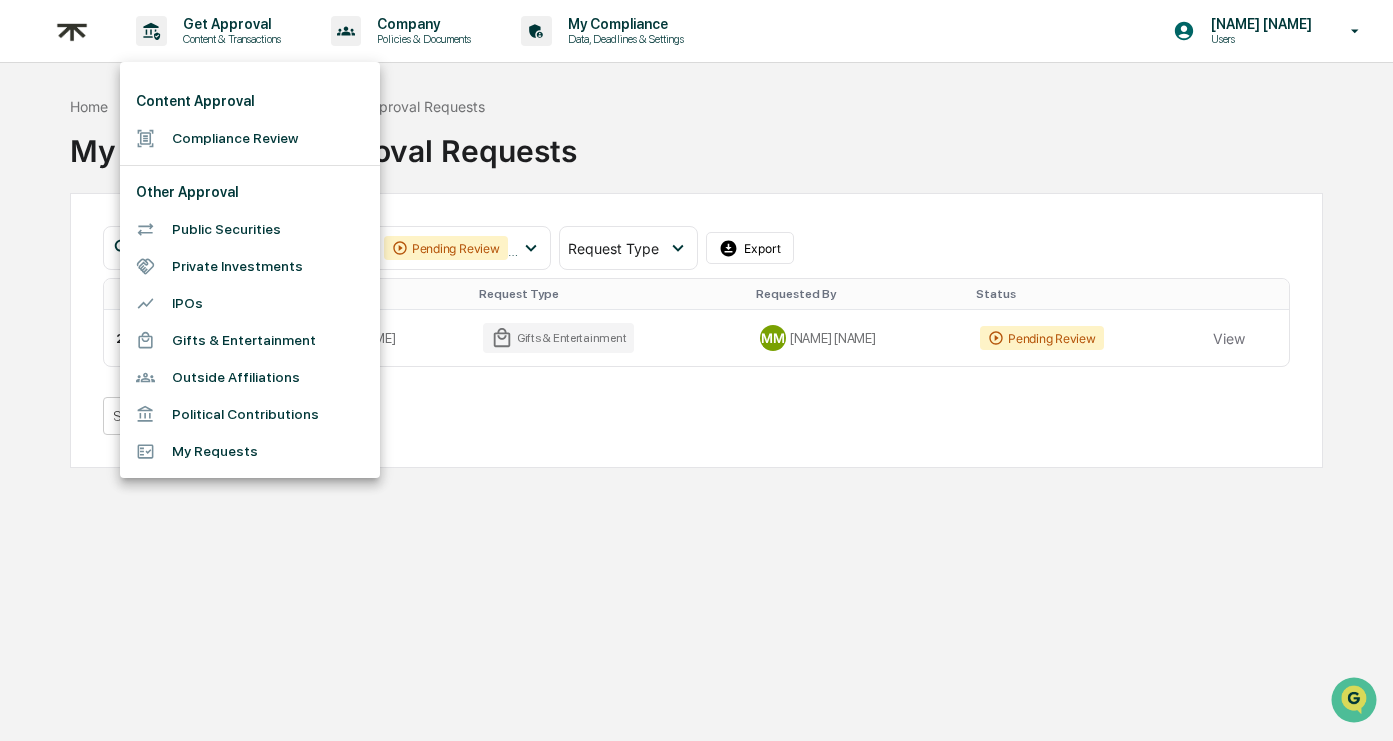 click on "Gifts & Entertainment" at bounding box center (250, 340) 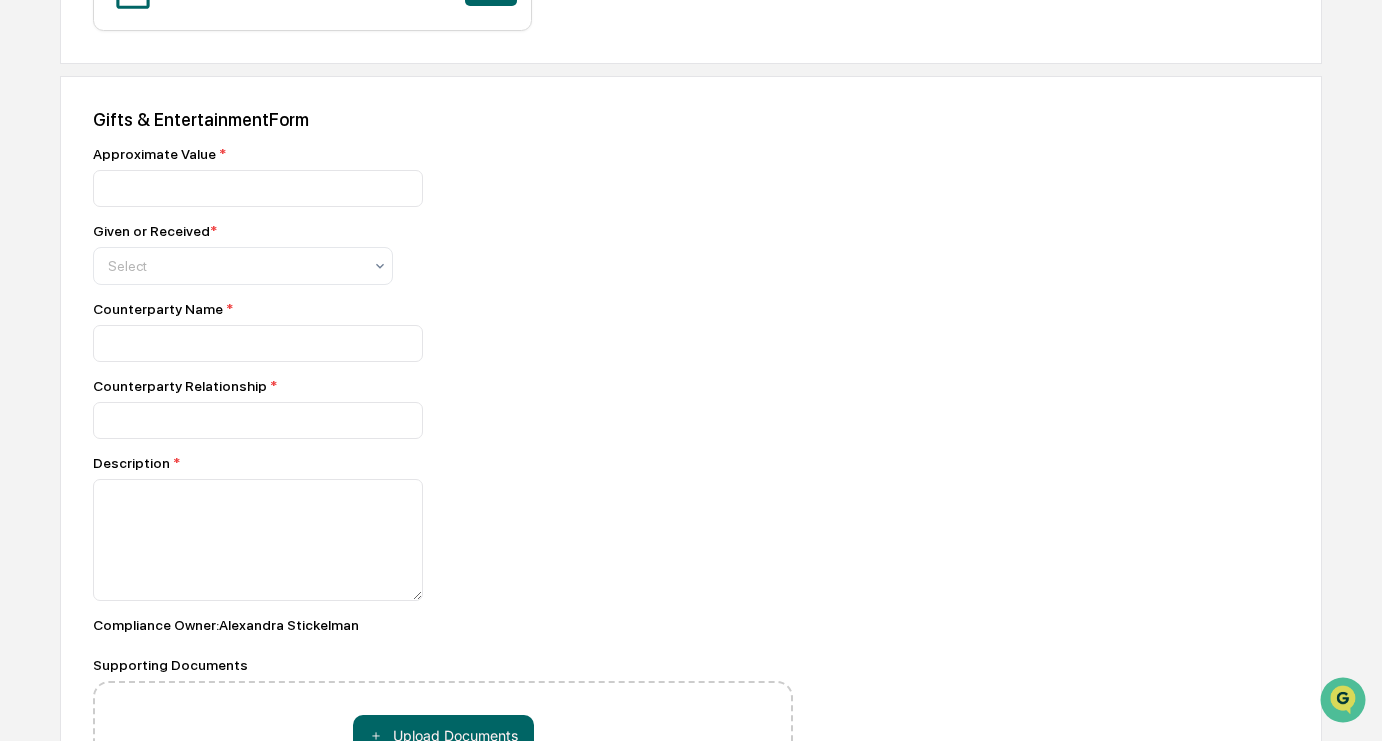 scroll, scrollTop: 646, scrollLeft: 0, axis: vertical 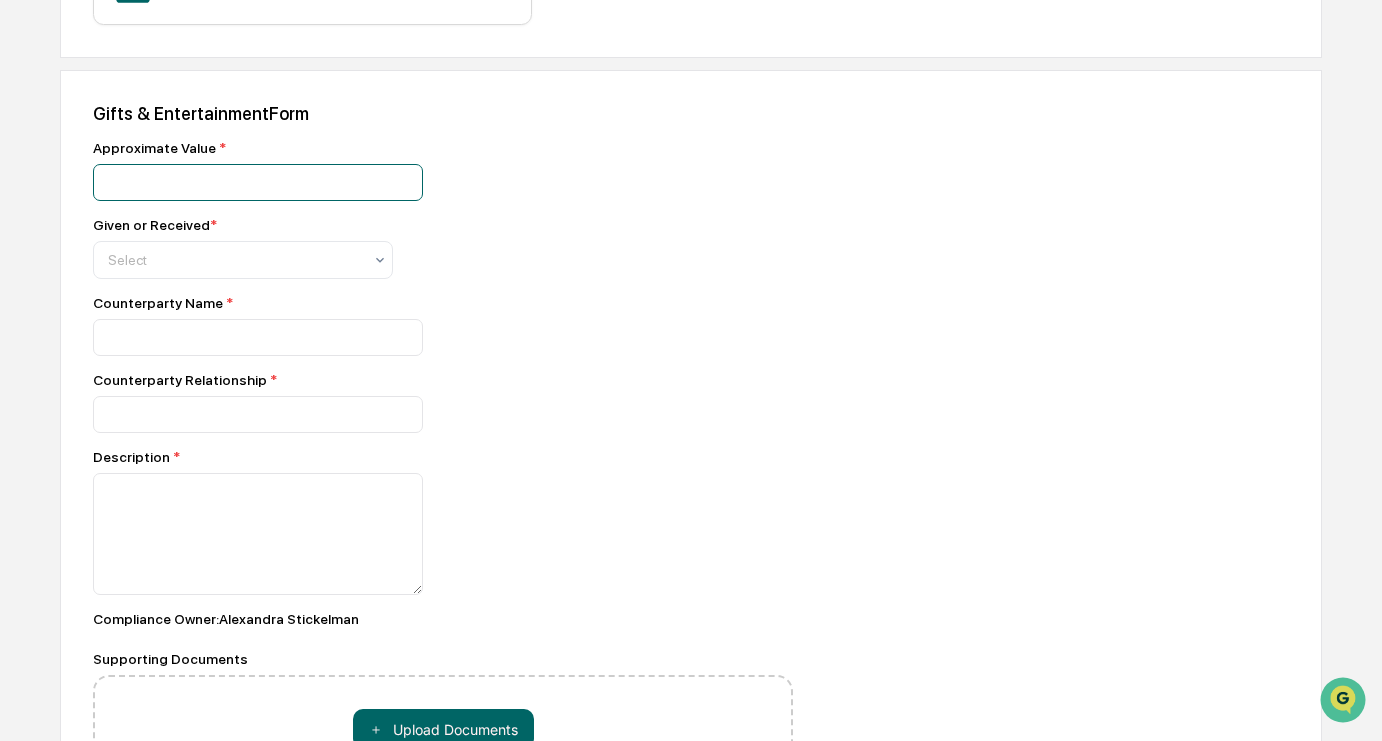 click at bounding box center [258, 182] 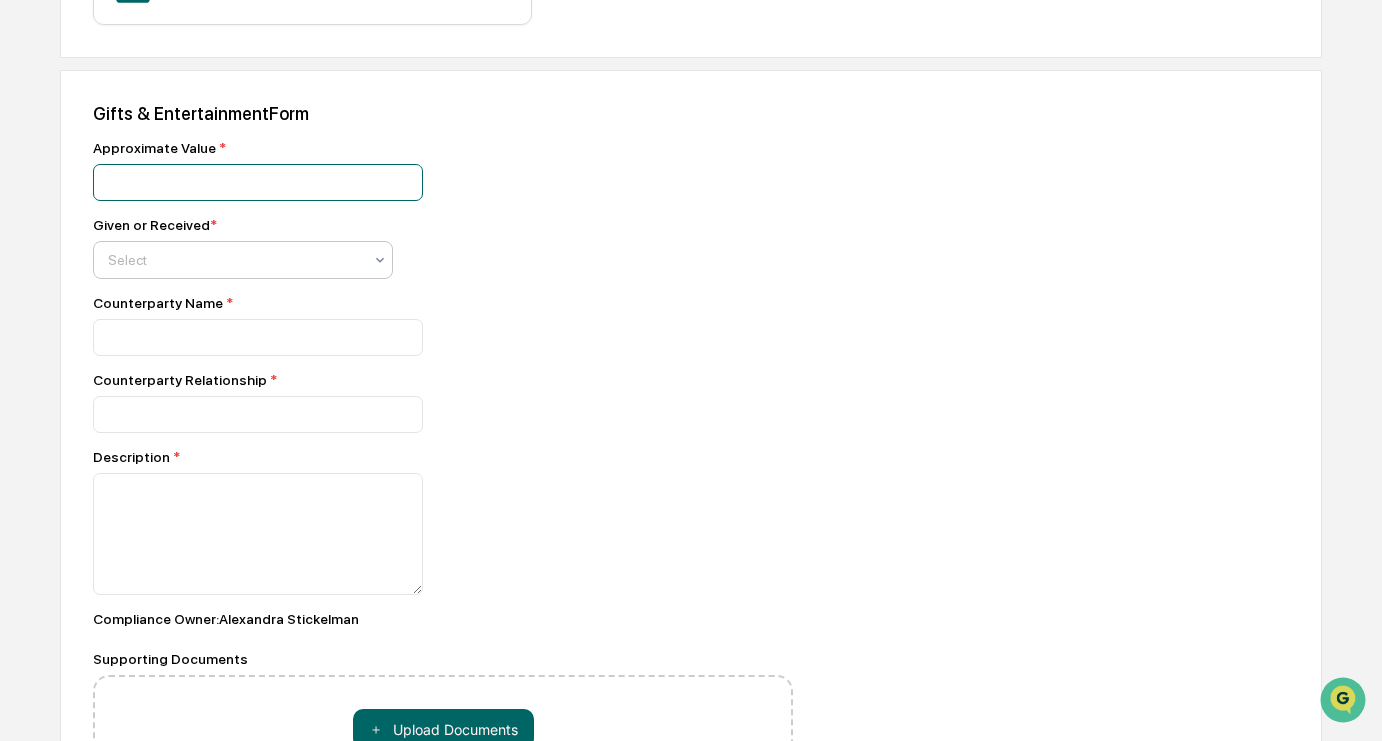 type on "***" 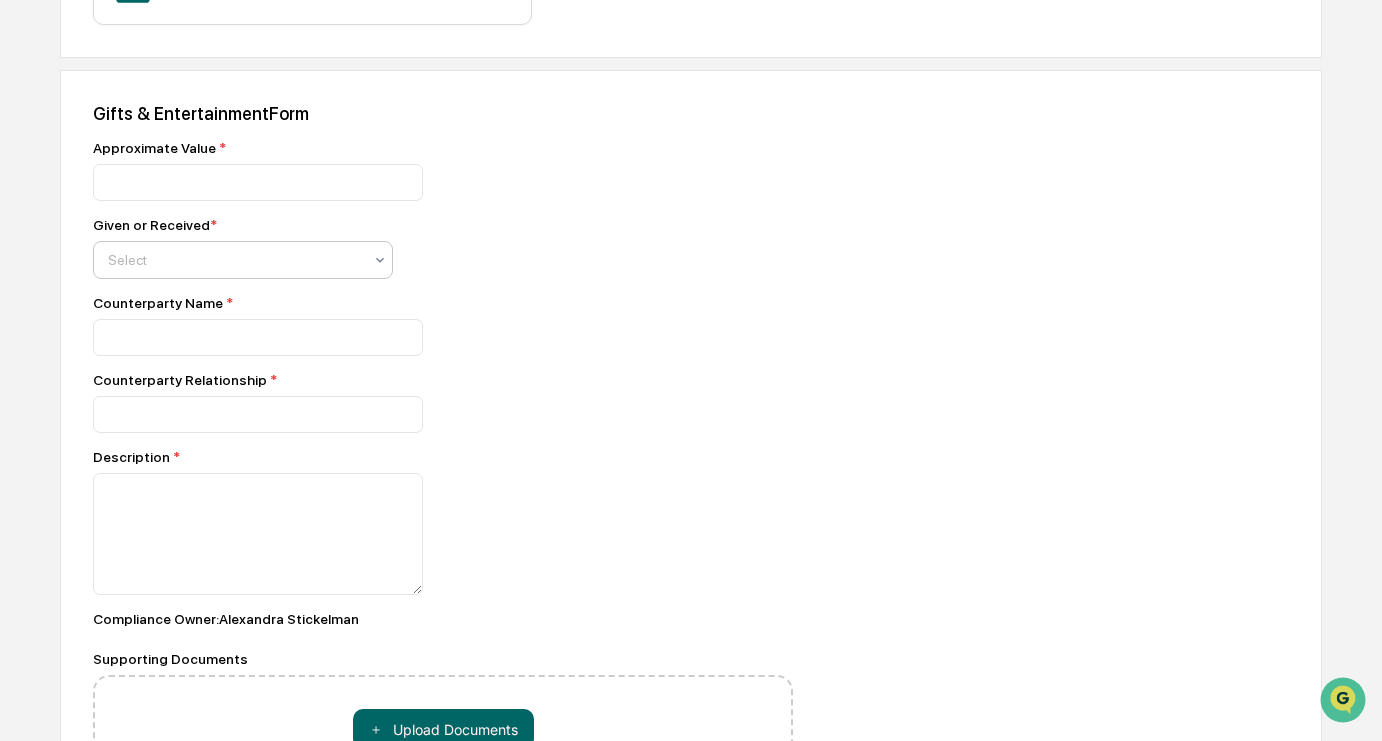 click on "Select" at bounding box center (235, 260) 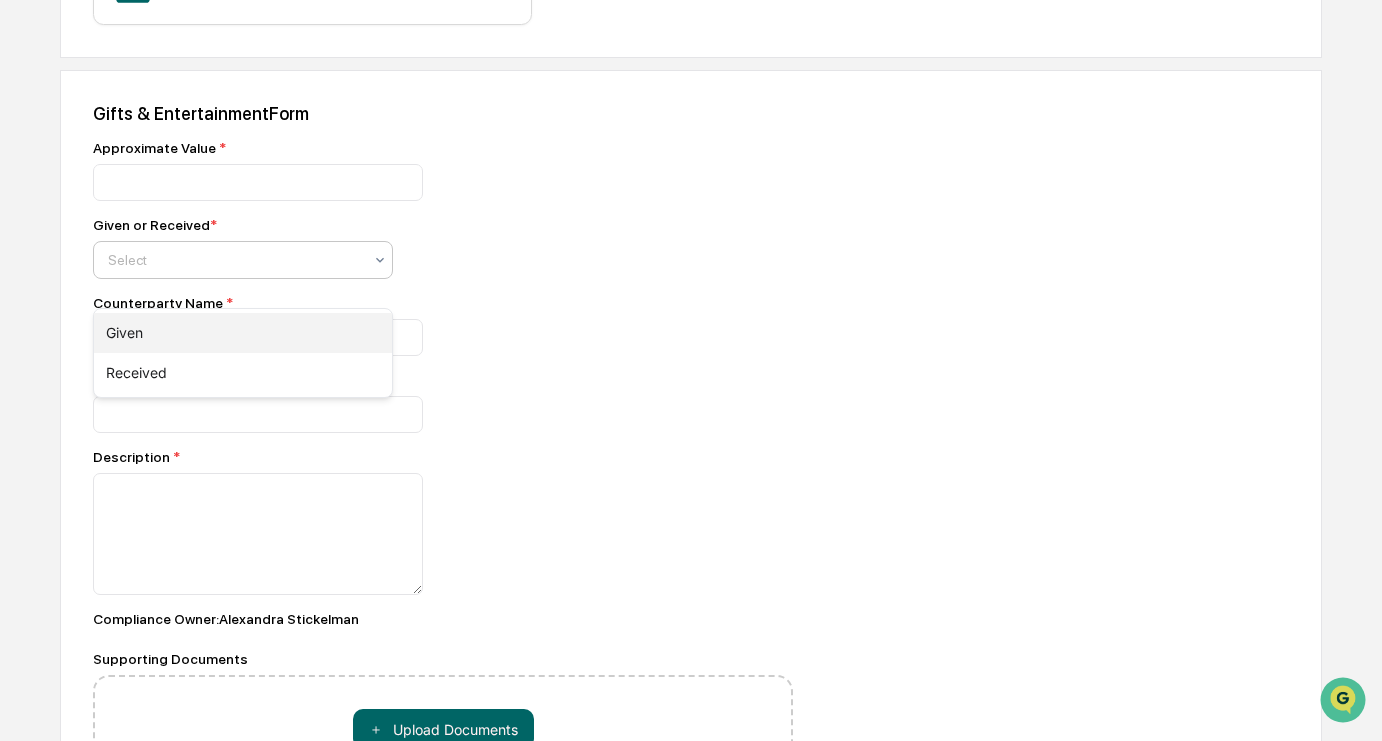 click on "Given" at bounding box center (243, 333) 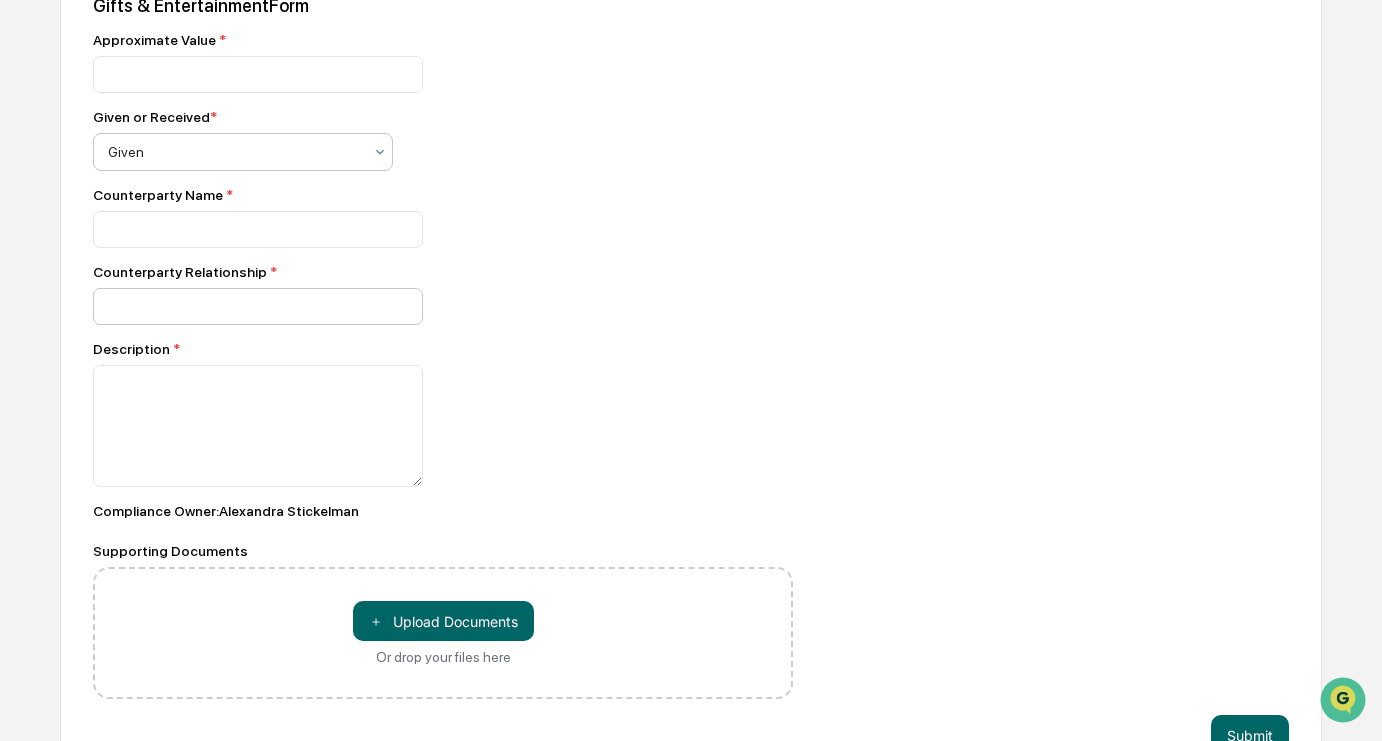 scroll, scrollTop: 760, scrollLeft: 0, axis: vertical 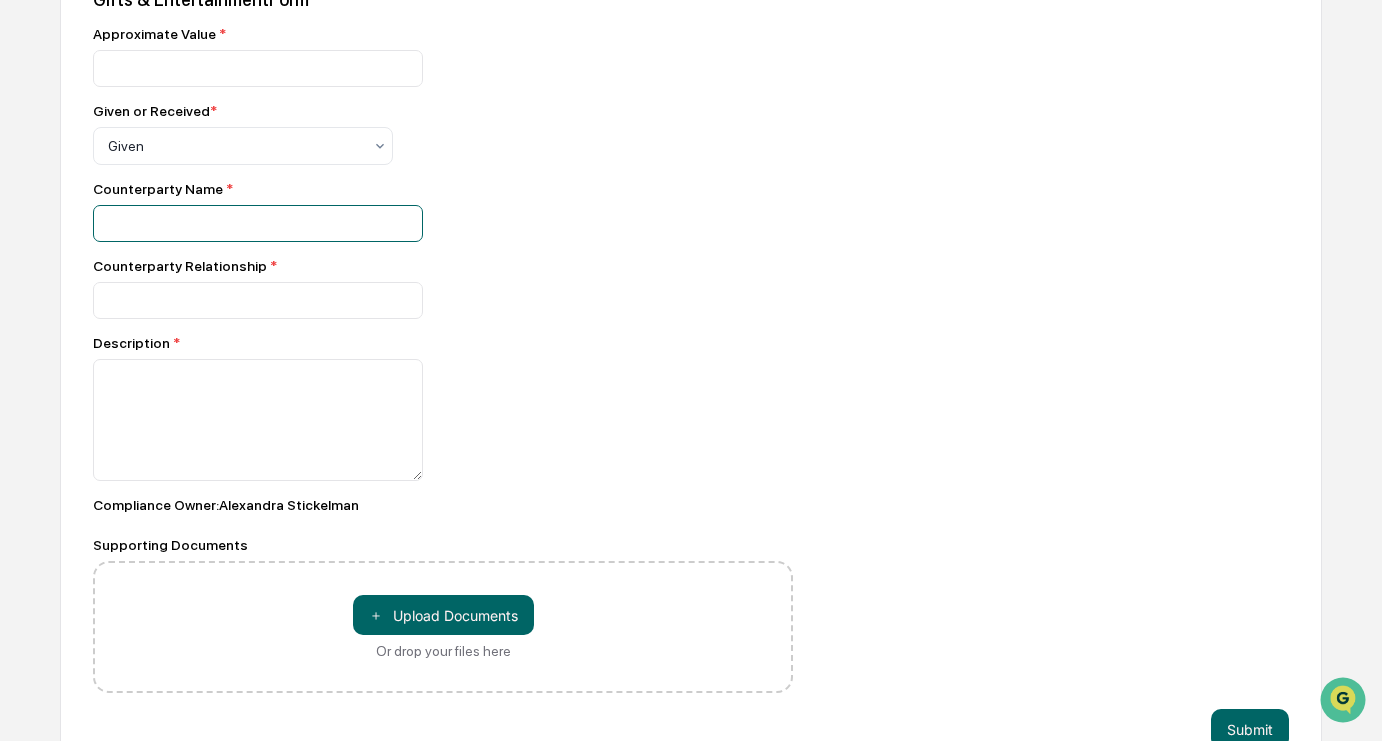 click at bounding box center [258, 68] 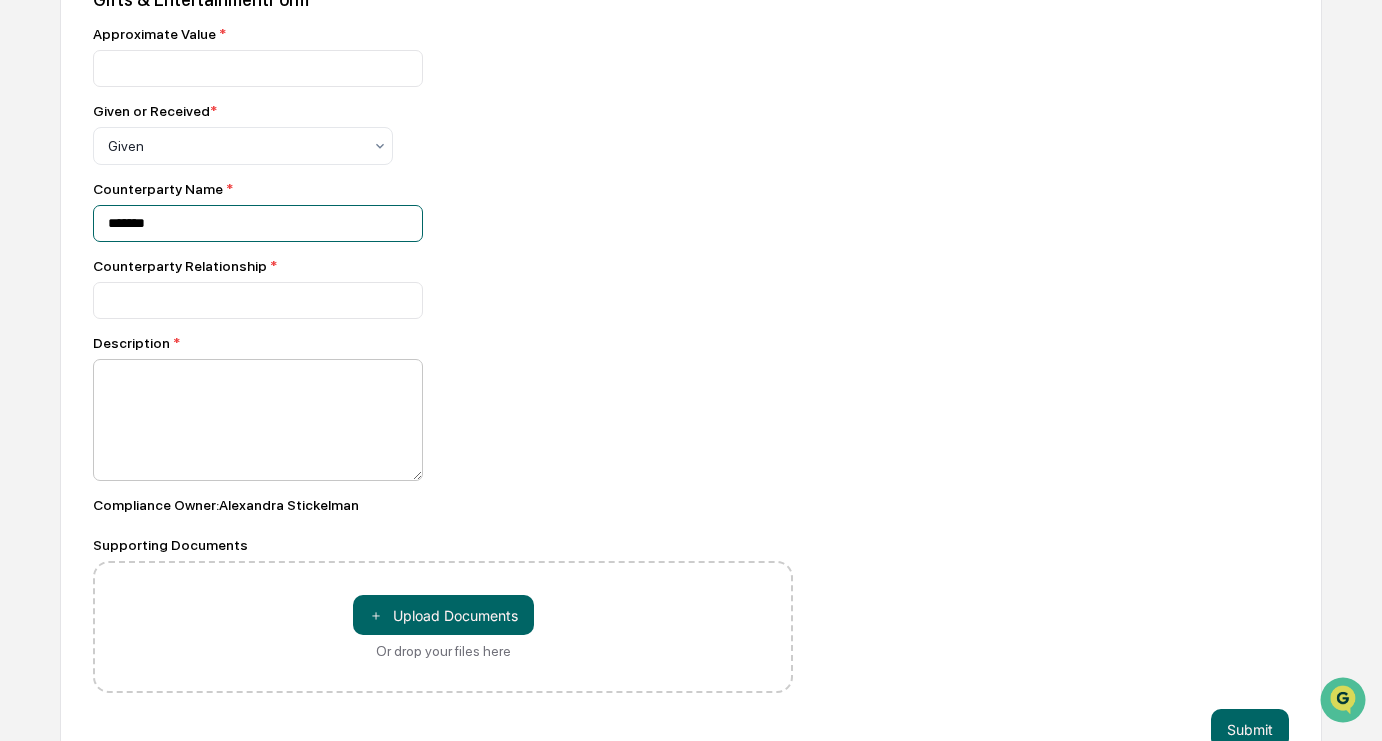 type on "*******" 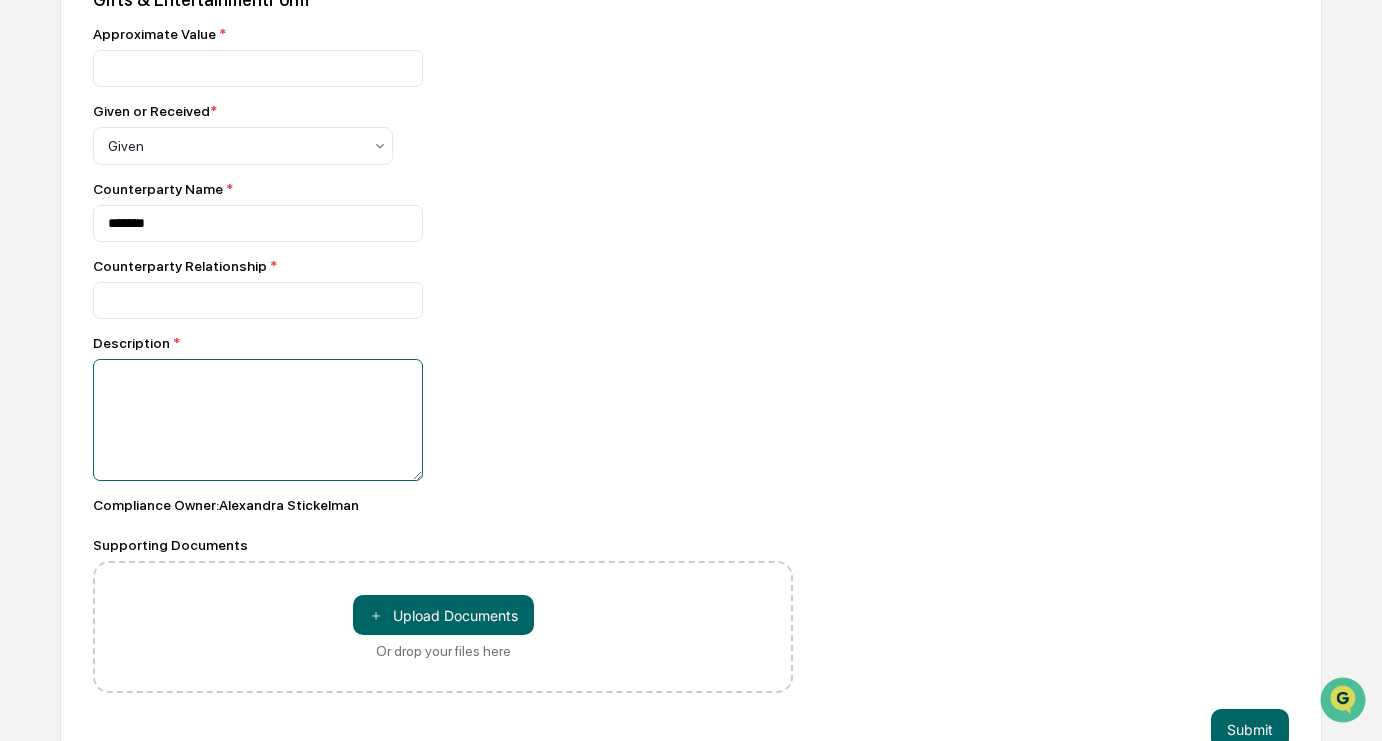 click at bounding box center [258, 420] 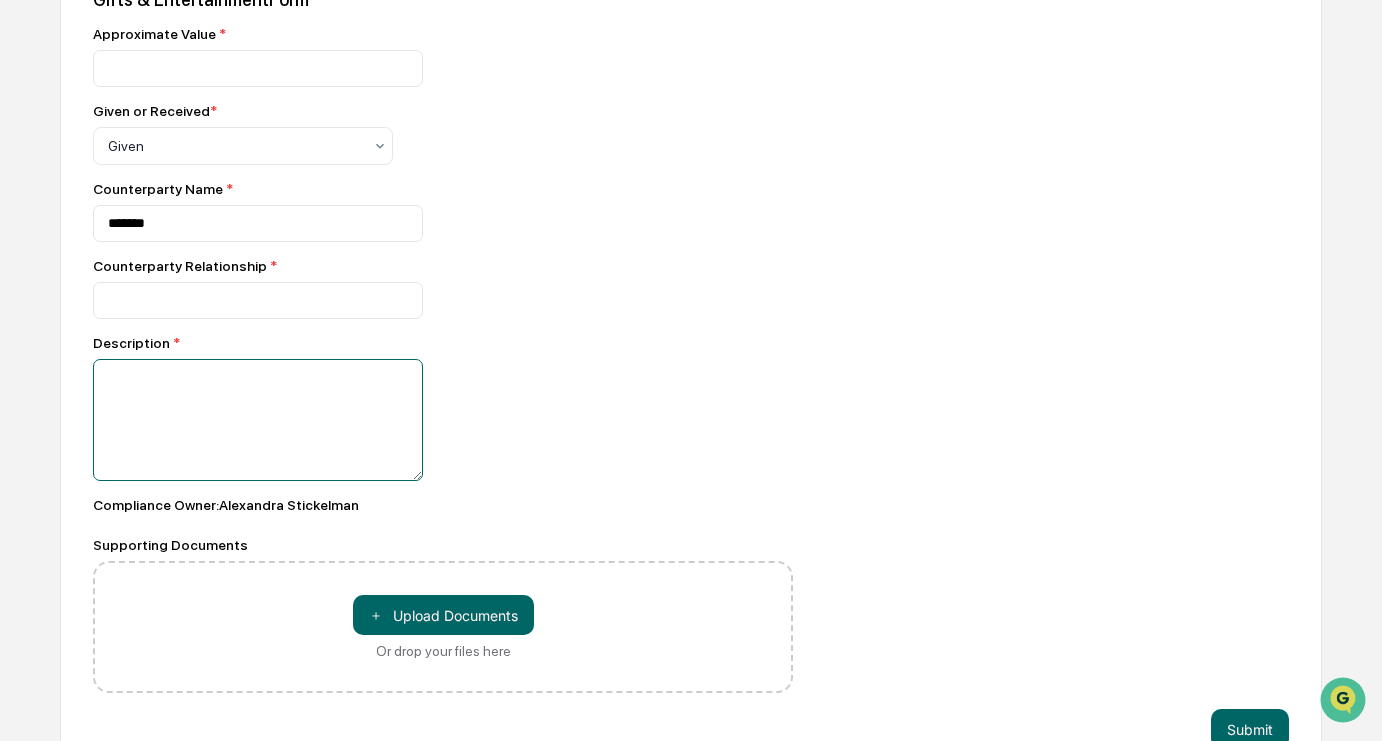 paste on "**********" 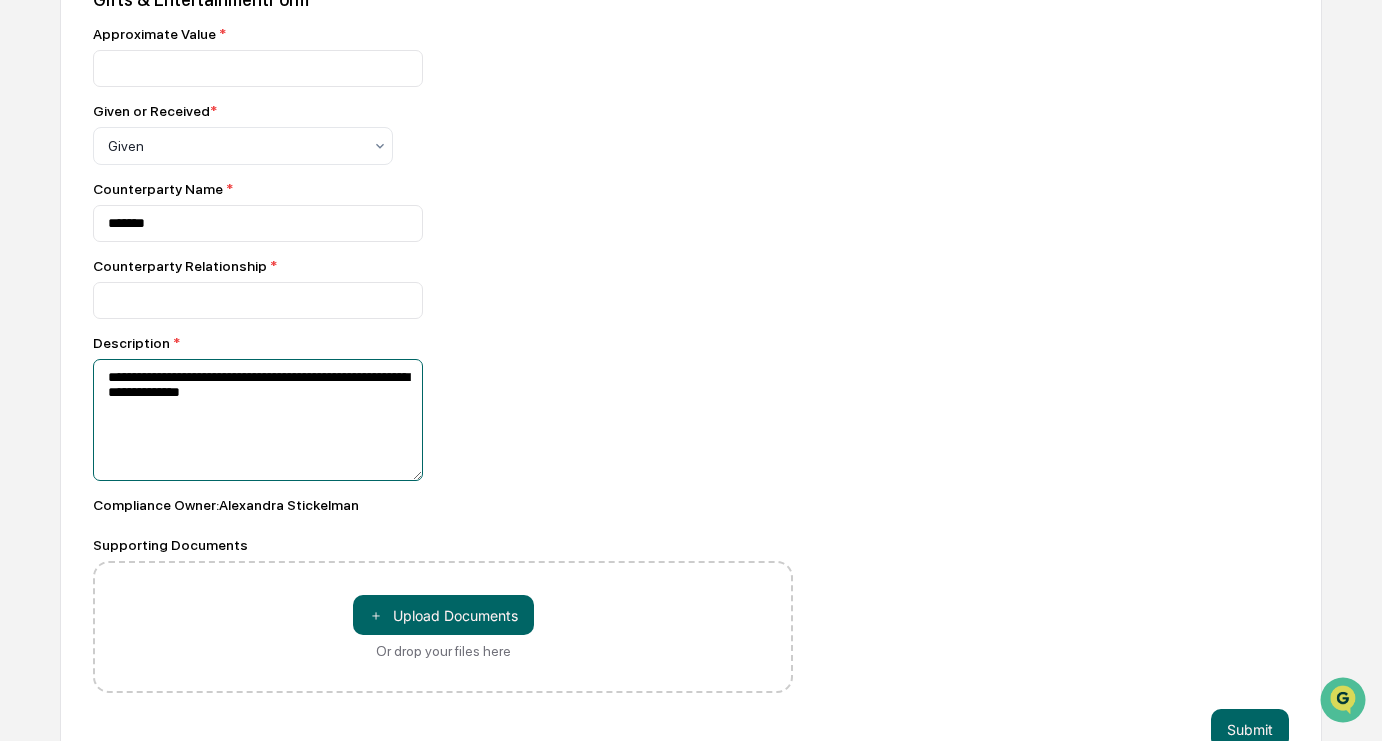 click on "**********" at bounding box center (258, 420) 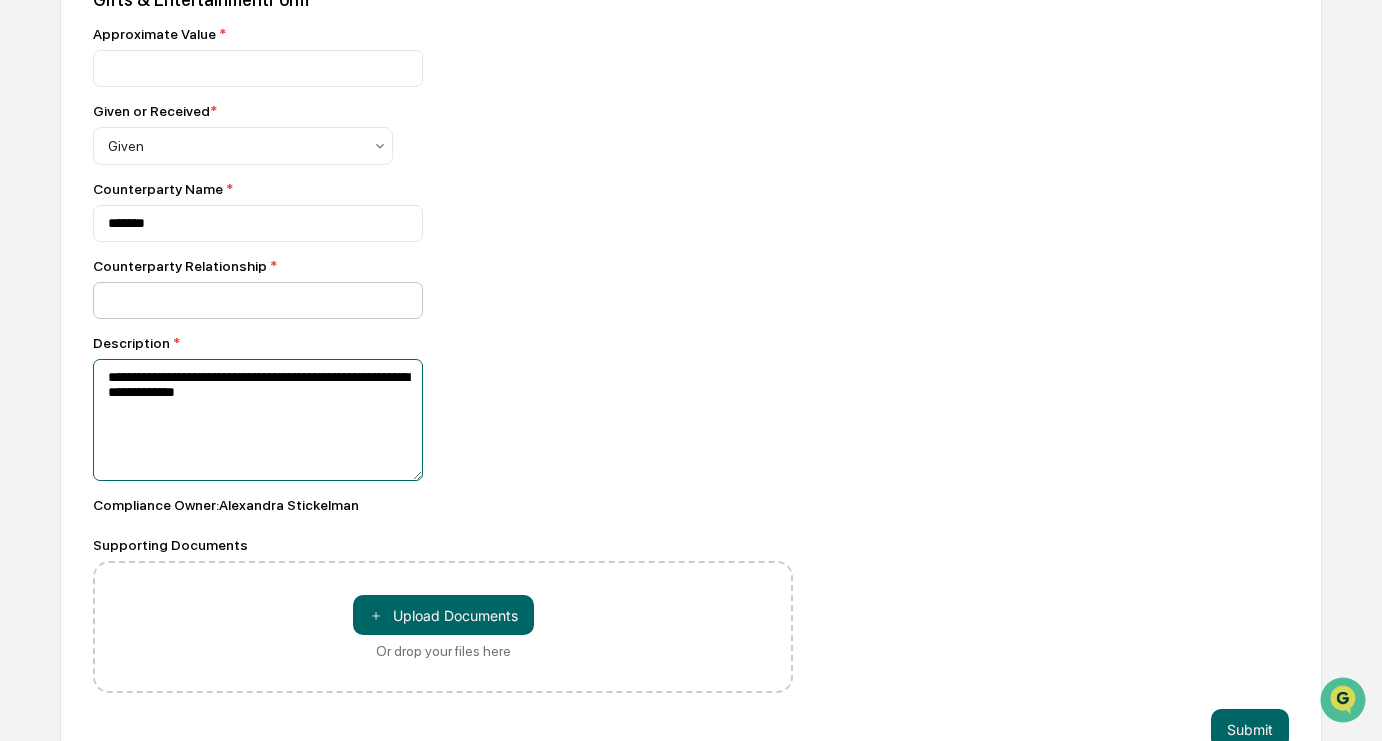 type on "**********" 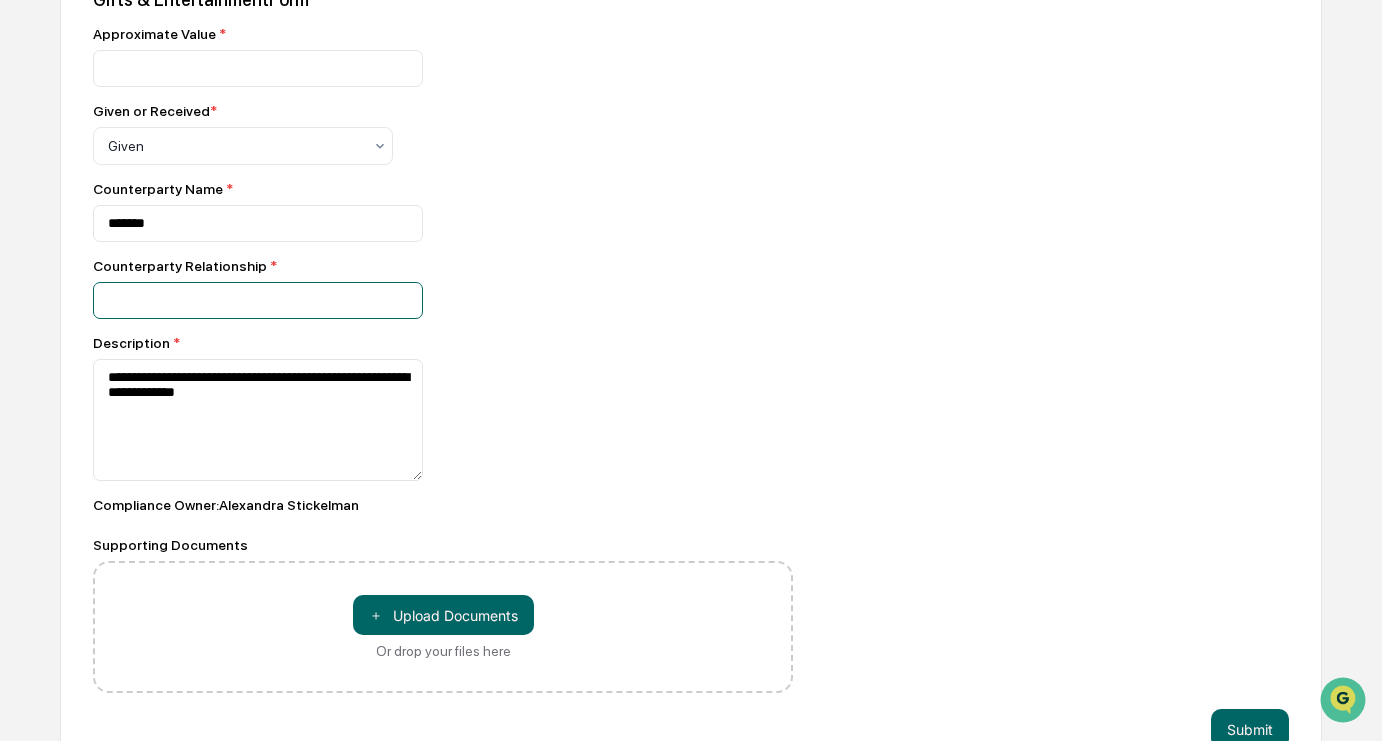 click at bounding box center (258, 68) 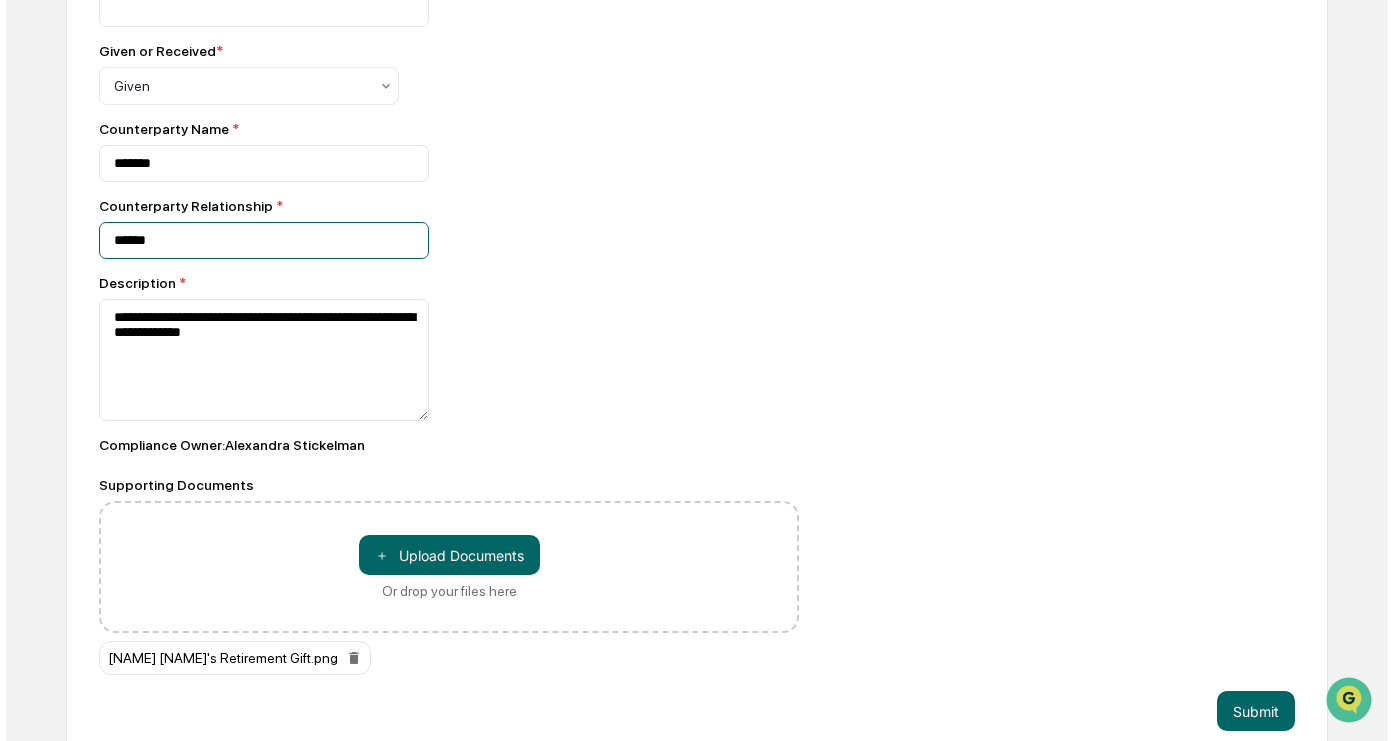 scroll, scrollTop: 872, scrollLeft: 0, axis: vertical 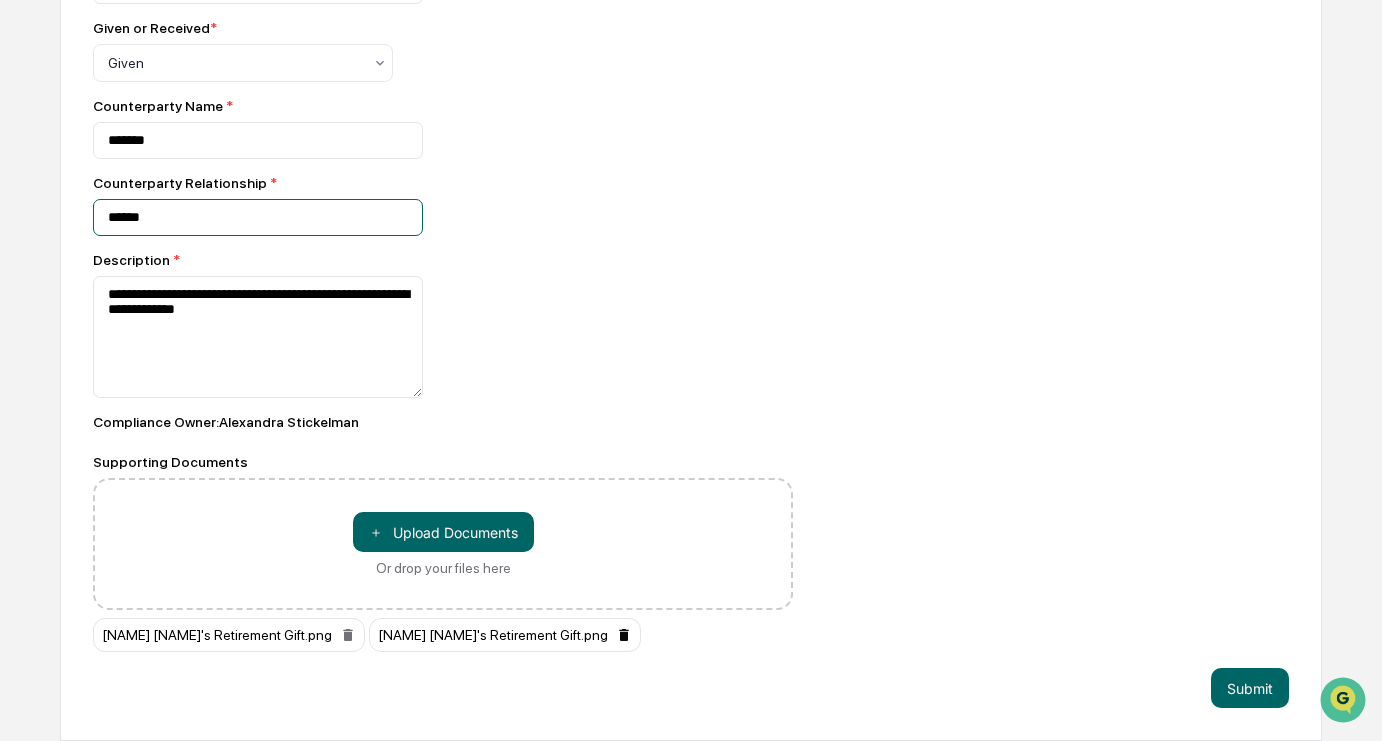 type on "******" 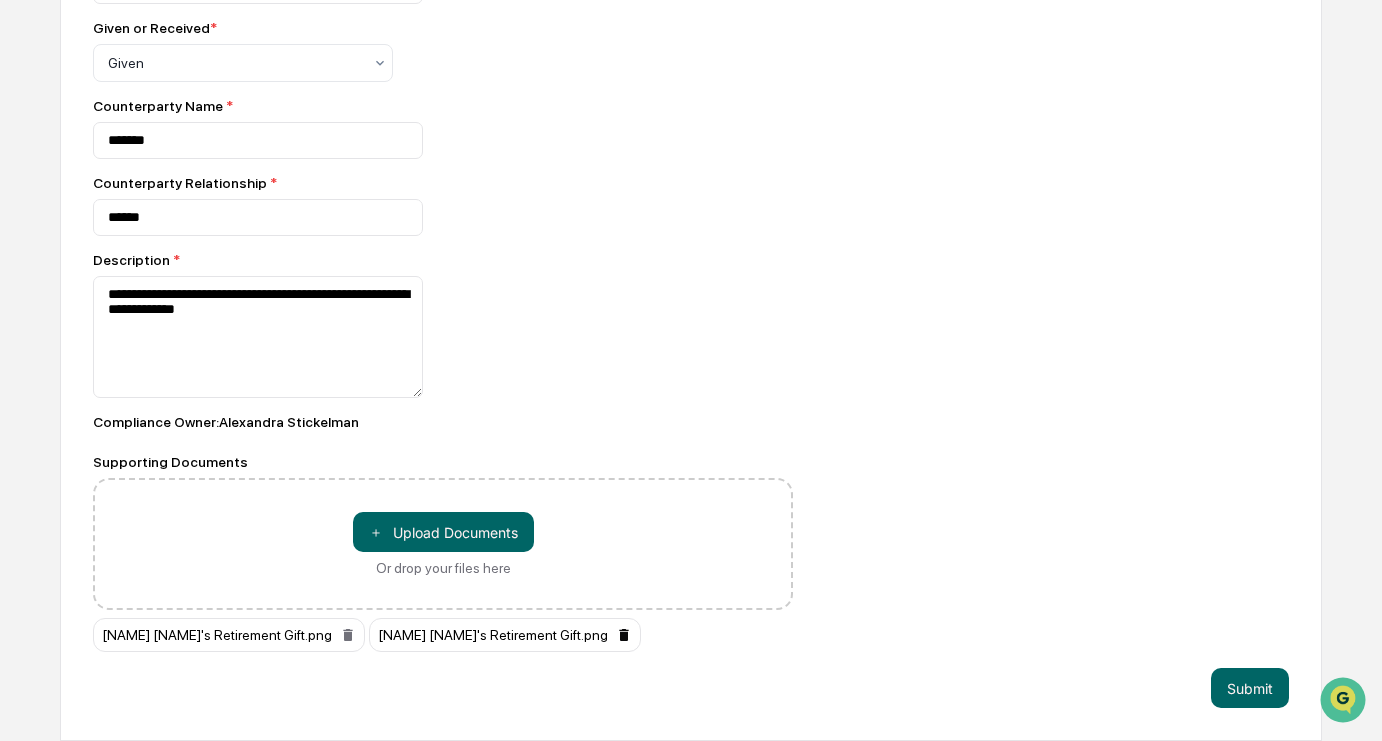 click 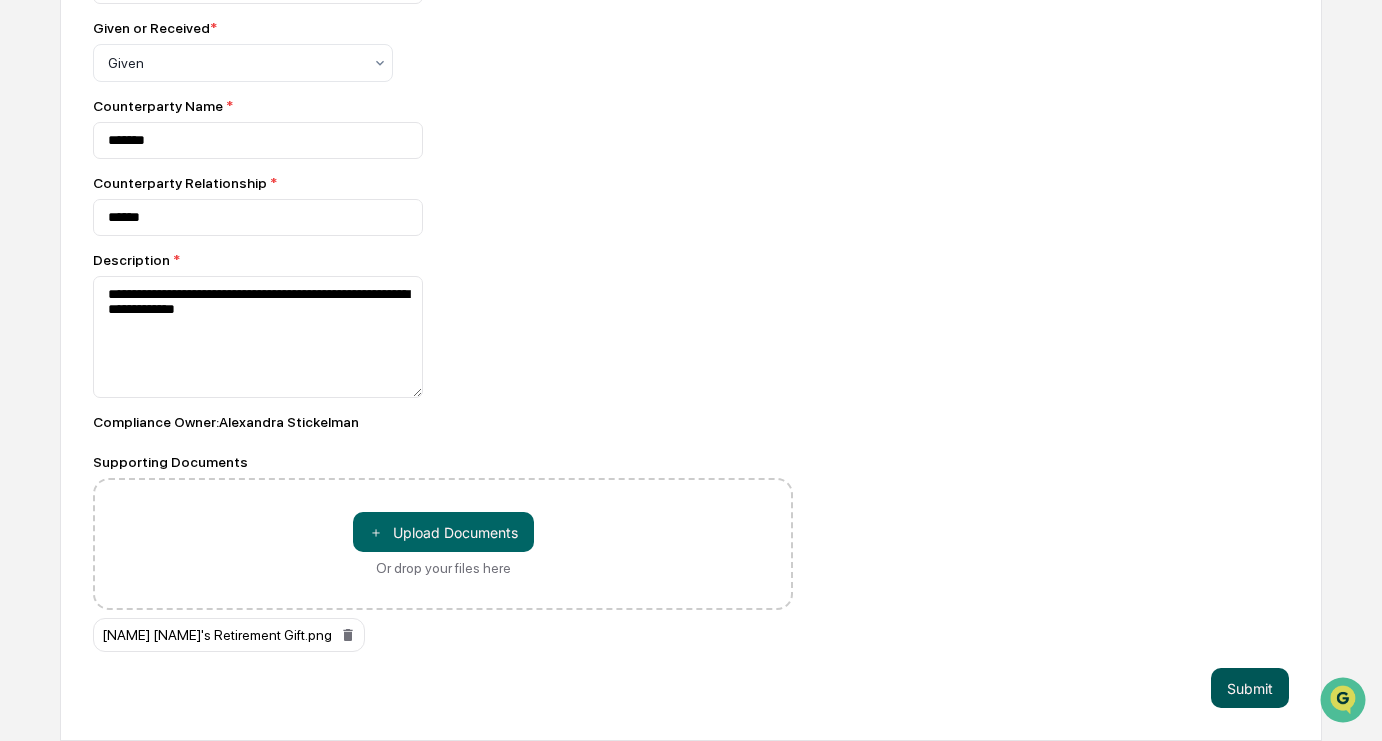 click on "Submit" at bounding box center [1250, 688] 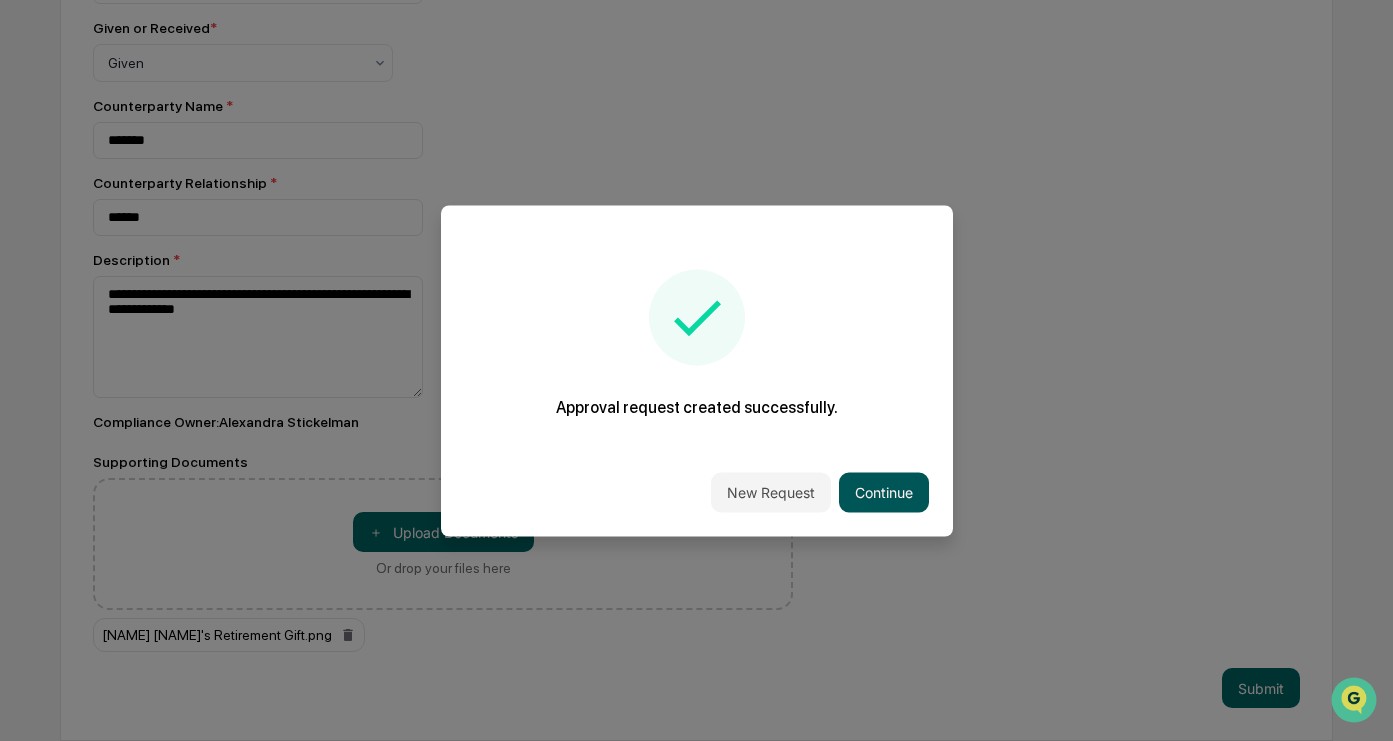 click on "Continue" at bounding box center (884, 492) 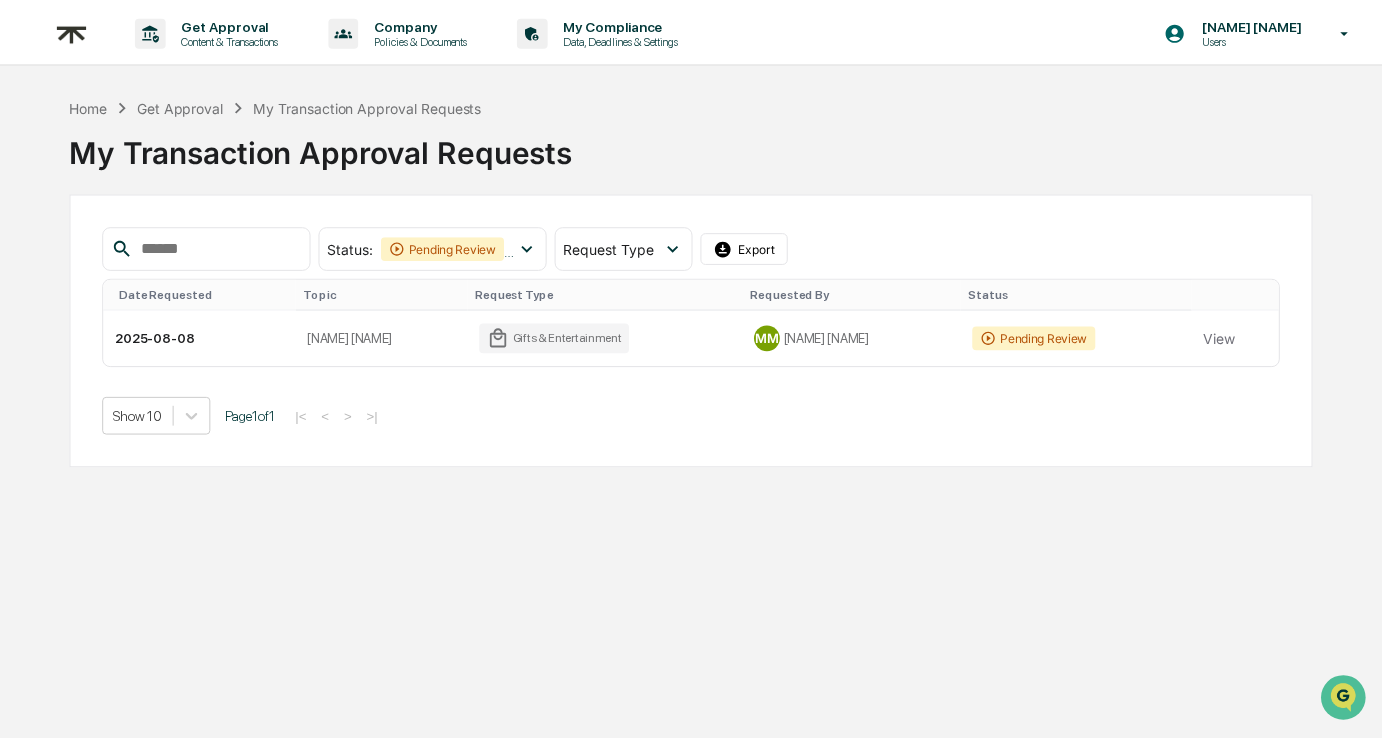 scroll, scrollTop: 0, scrollLeft: 0, axis: both 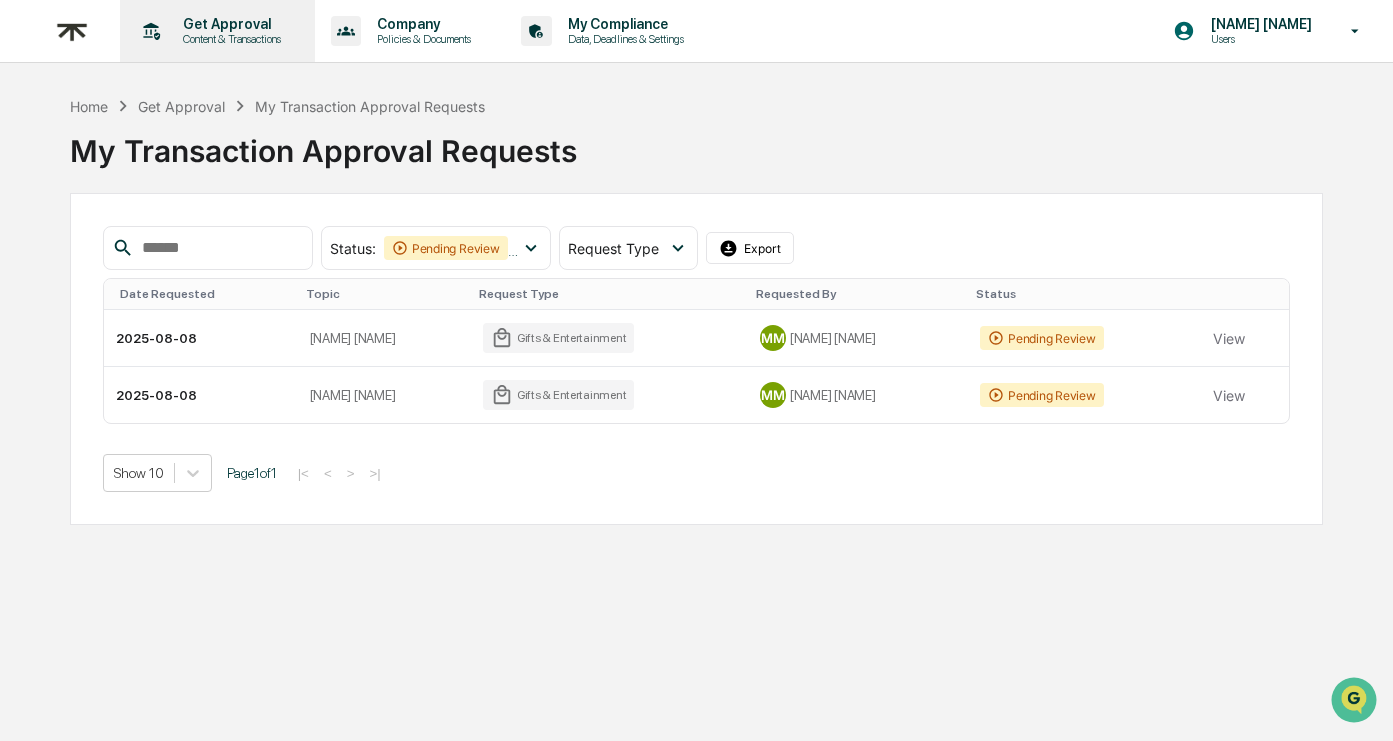 click on "Content & Transactions" at bounding box center (229, 39) 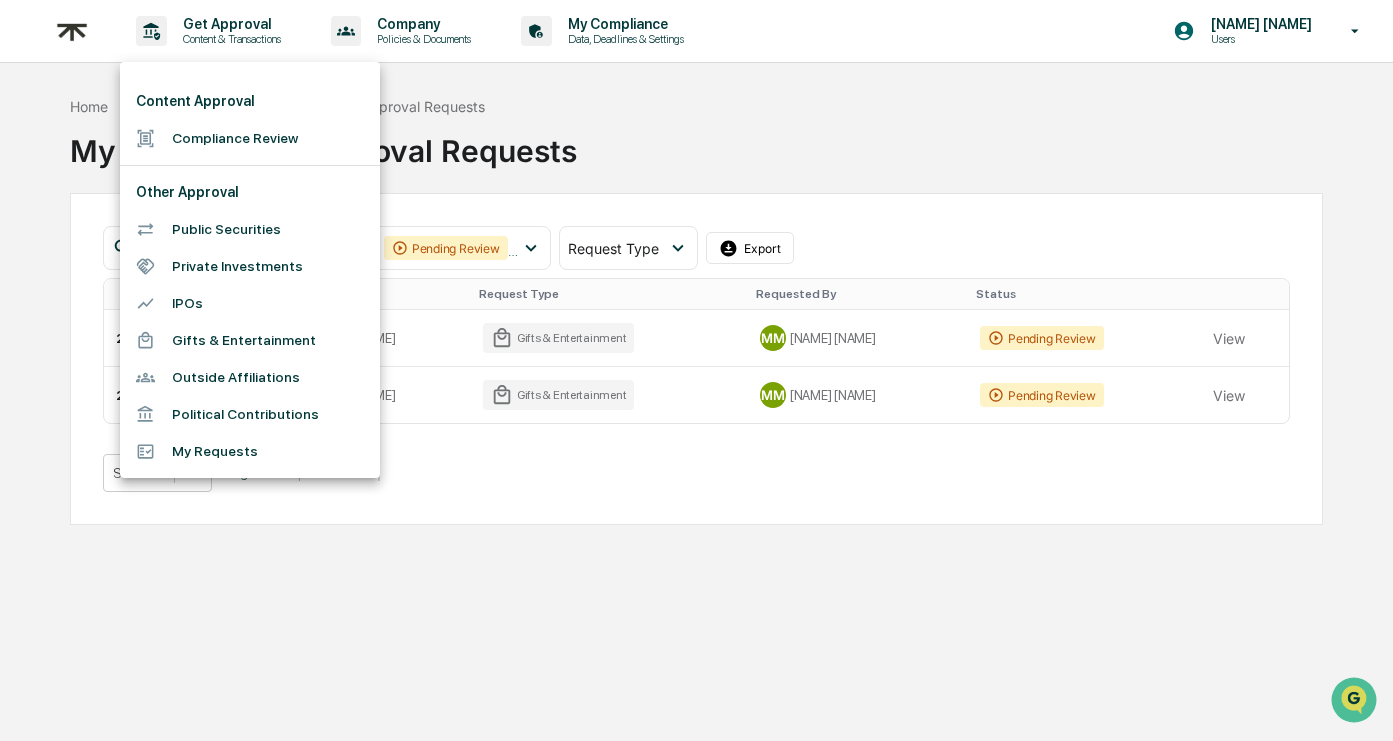 click on "Gifts & Entertainment" at bounding box center (250, 340) 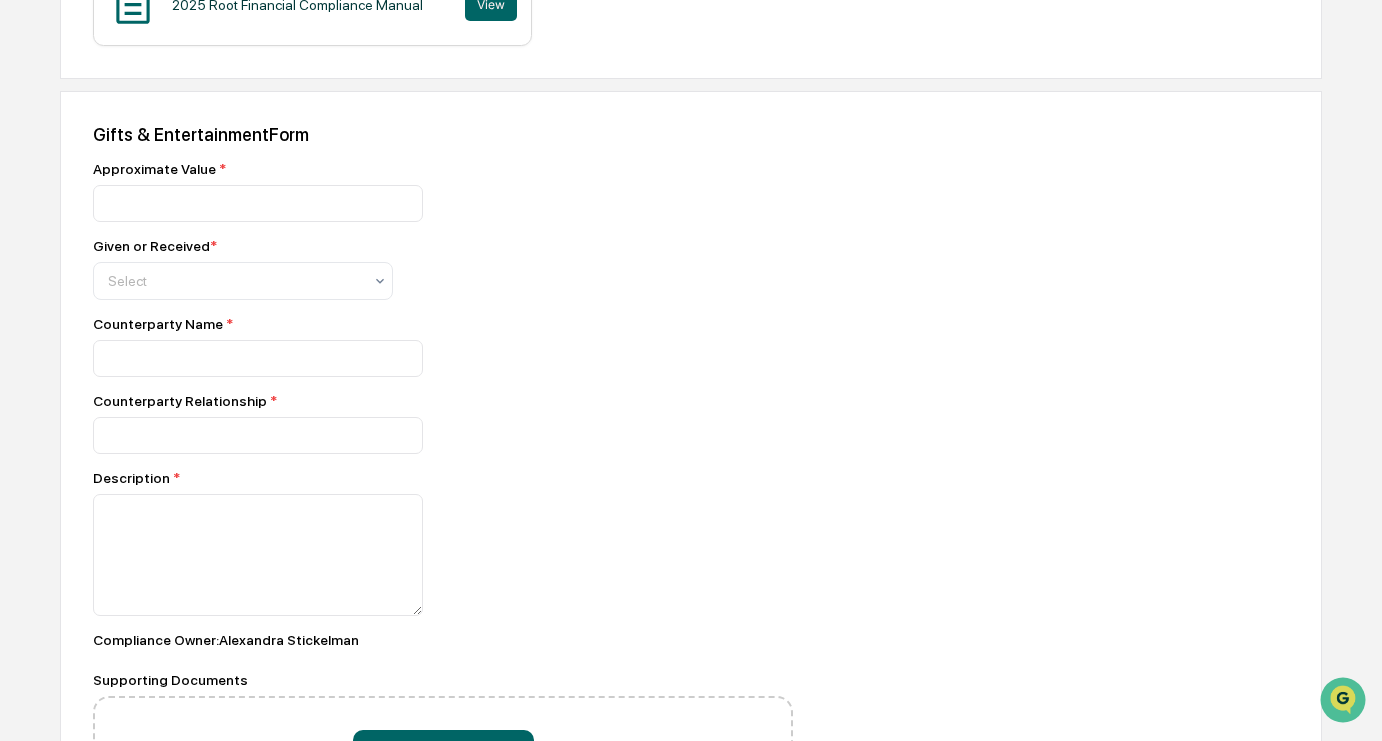 scroll, scrollTop: 630, scrollLeft: 0, axis: vertical 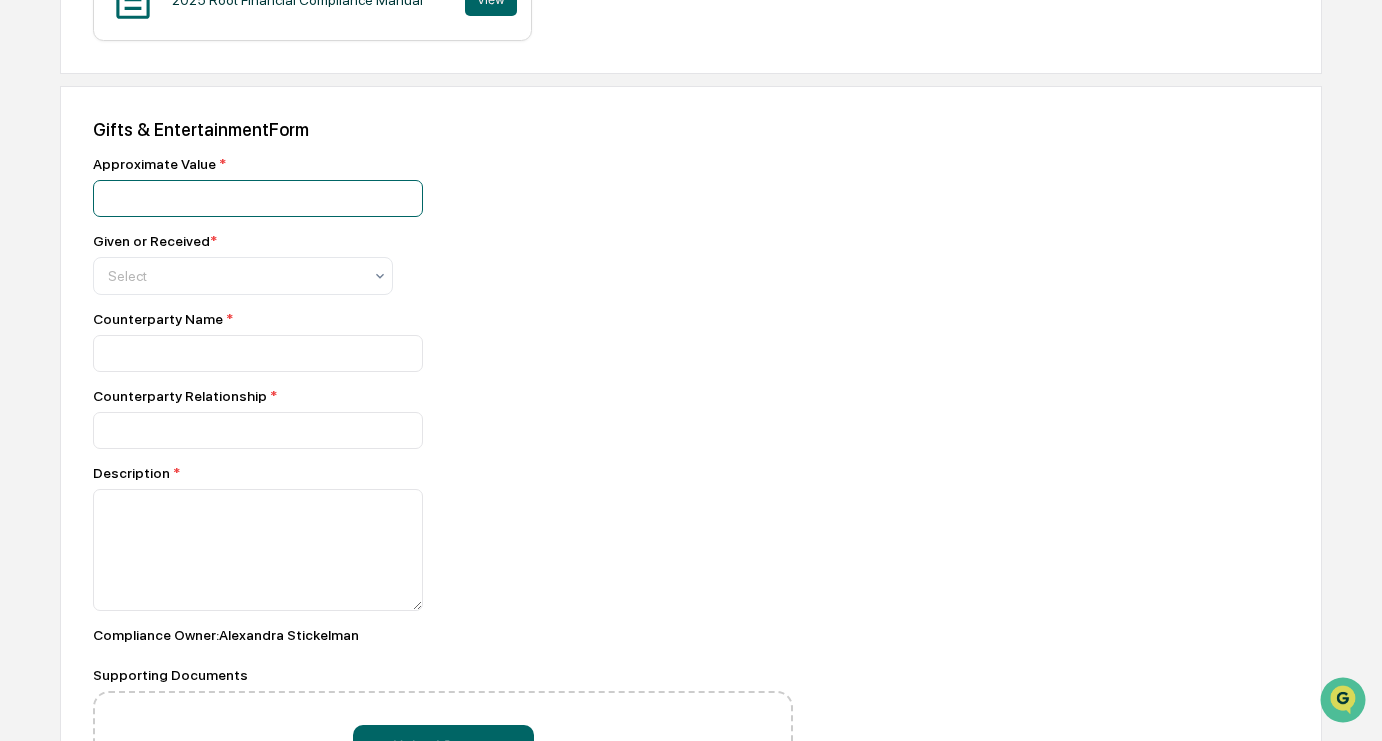 click at bounding box center [258, 198] 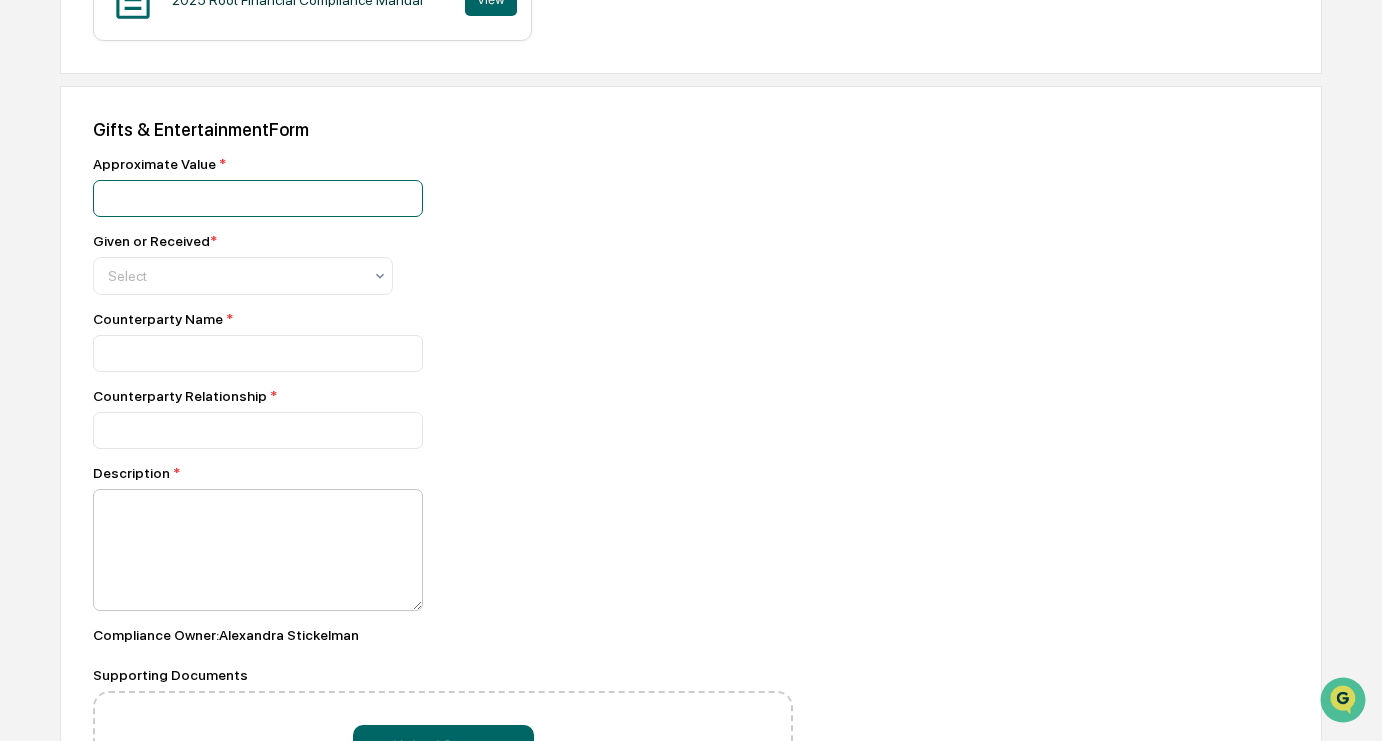 type on "***" 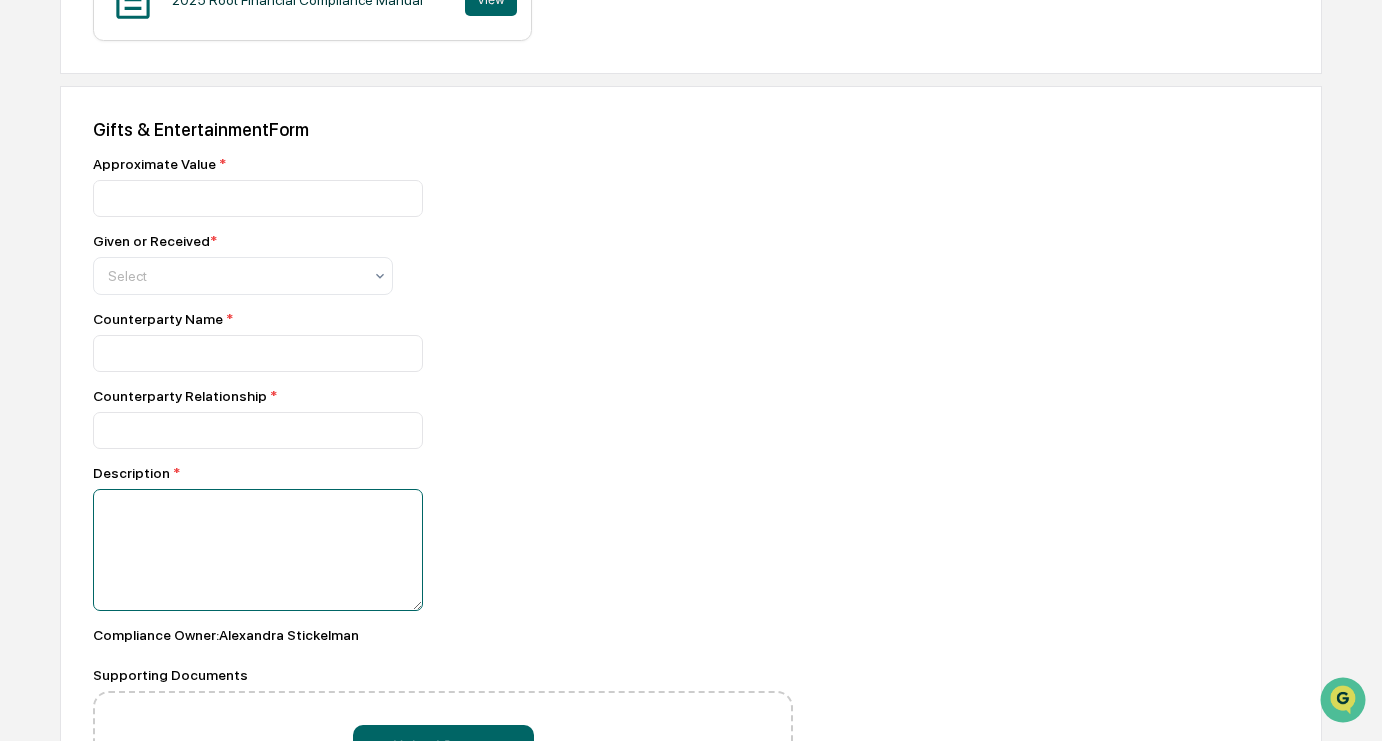 click at bounding box center (258, 550) 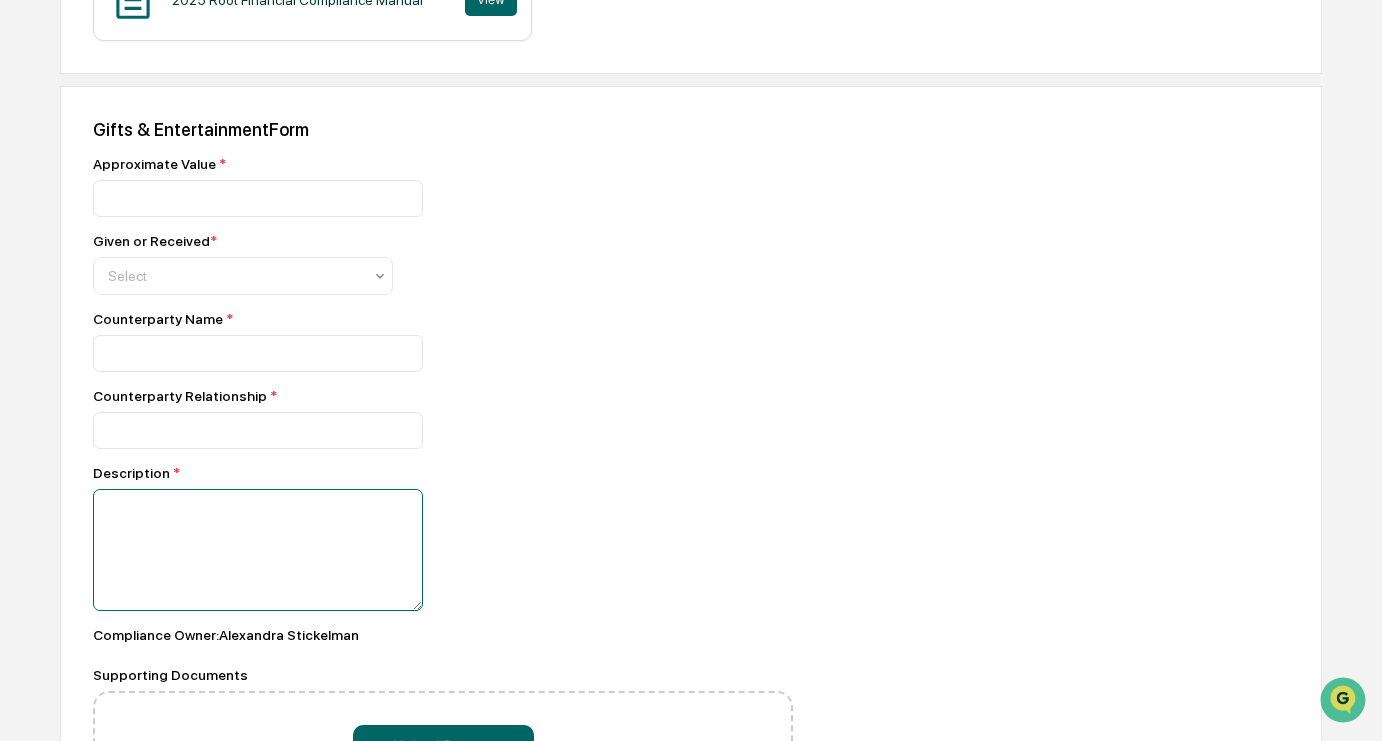 paste on "**********" 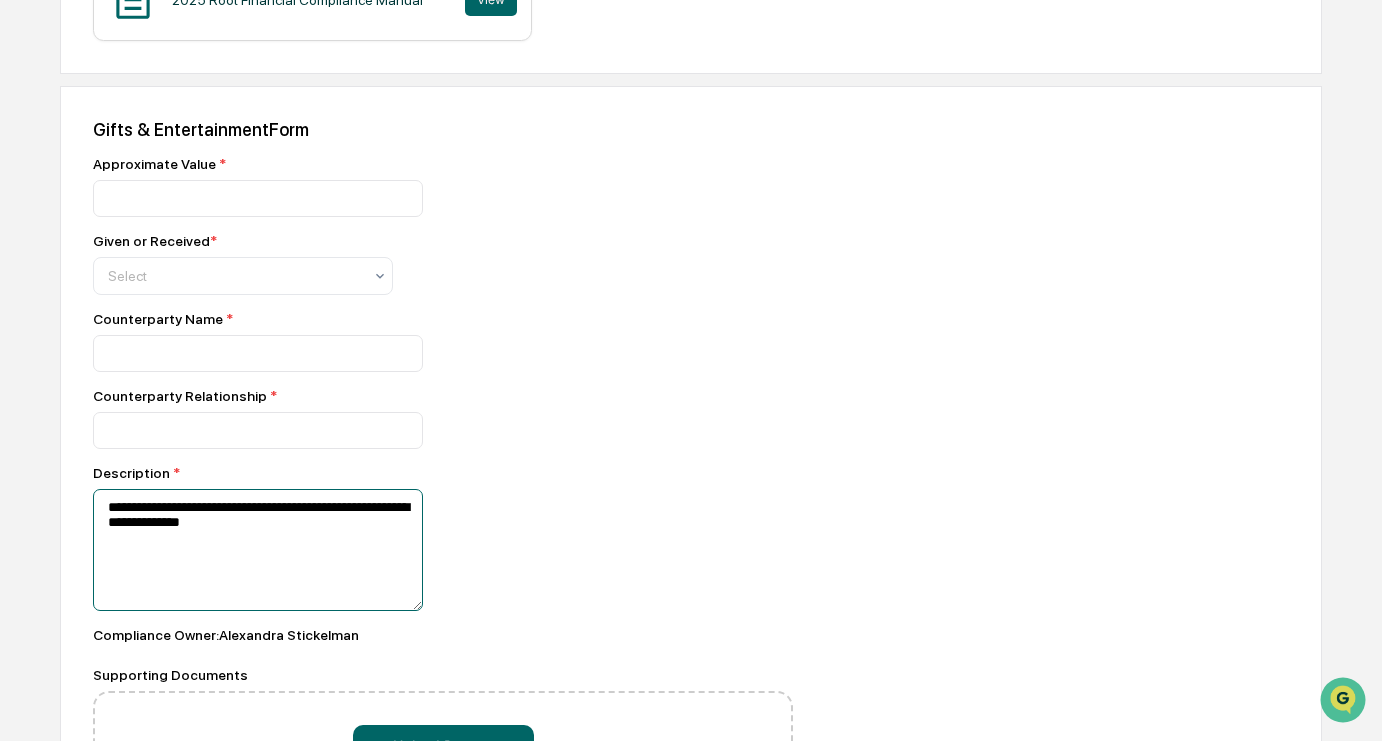 click on "**********" at bounding box center (258, 550) 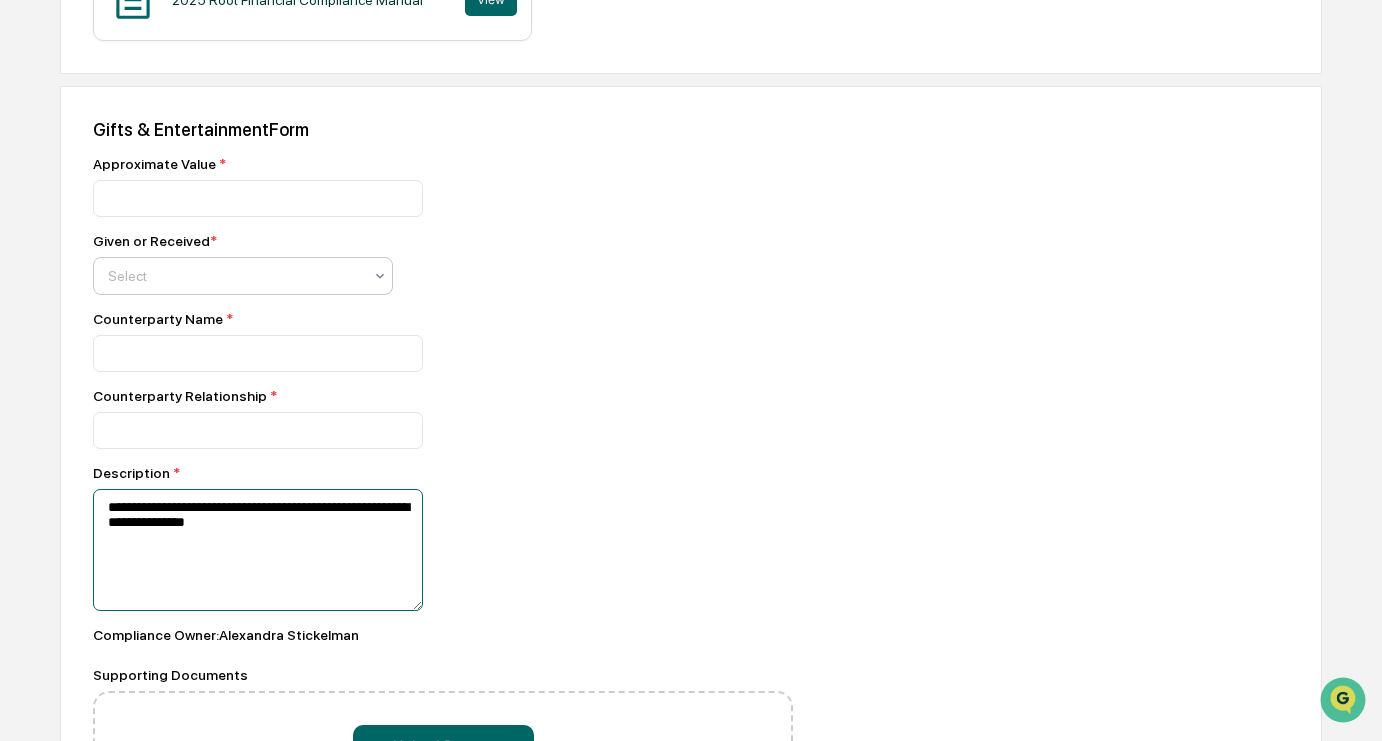 type on "**********" 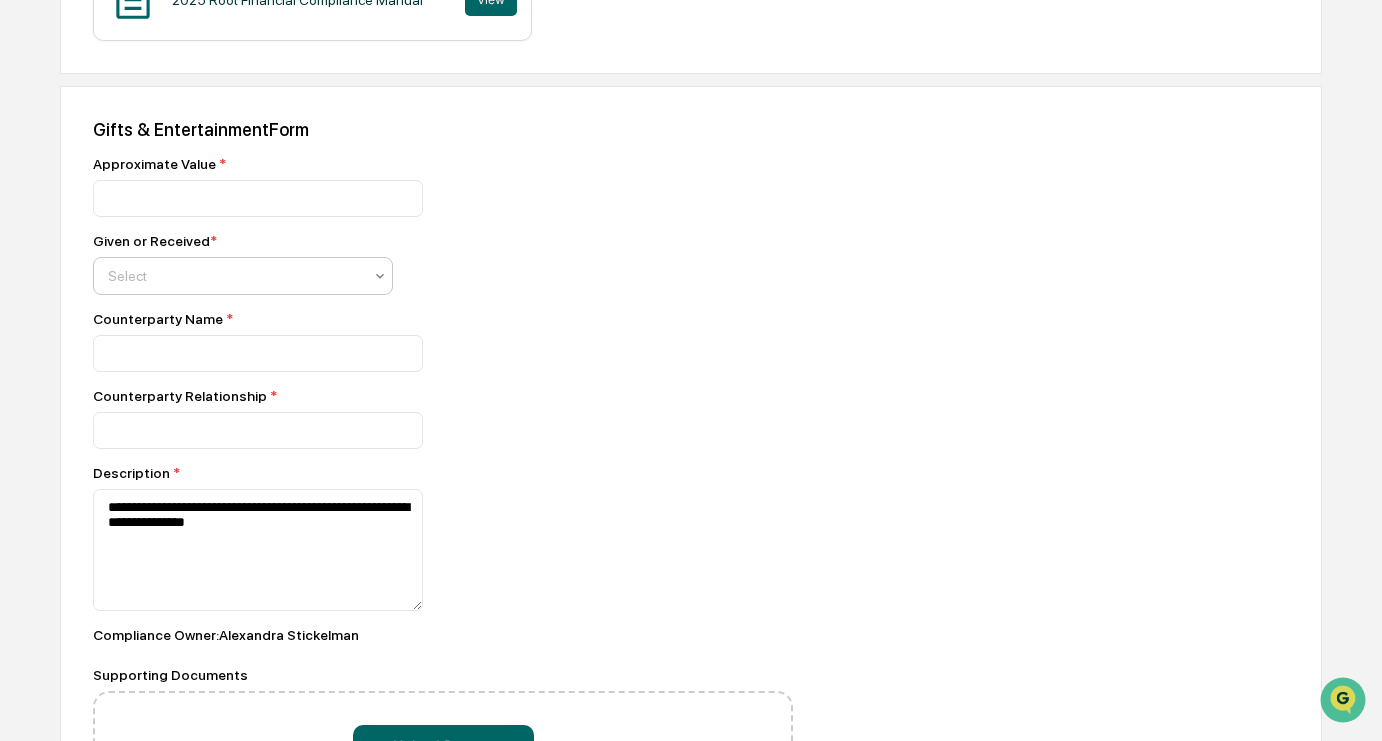 click on "Select" at bounding box center [243, 276] 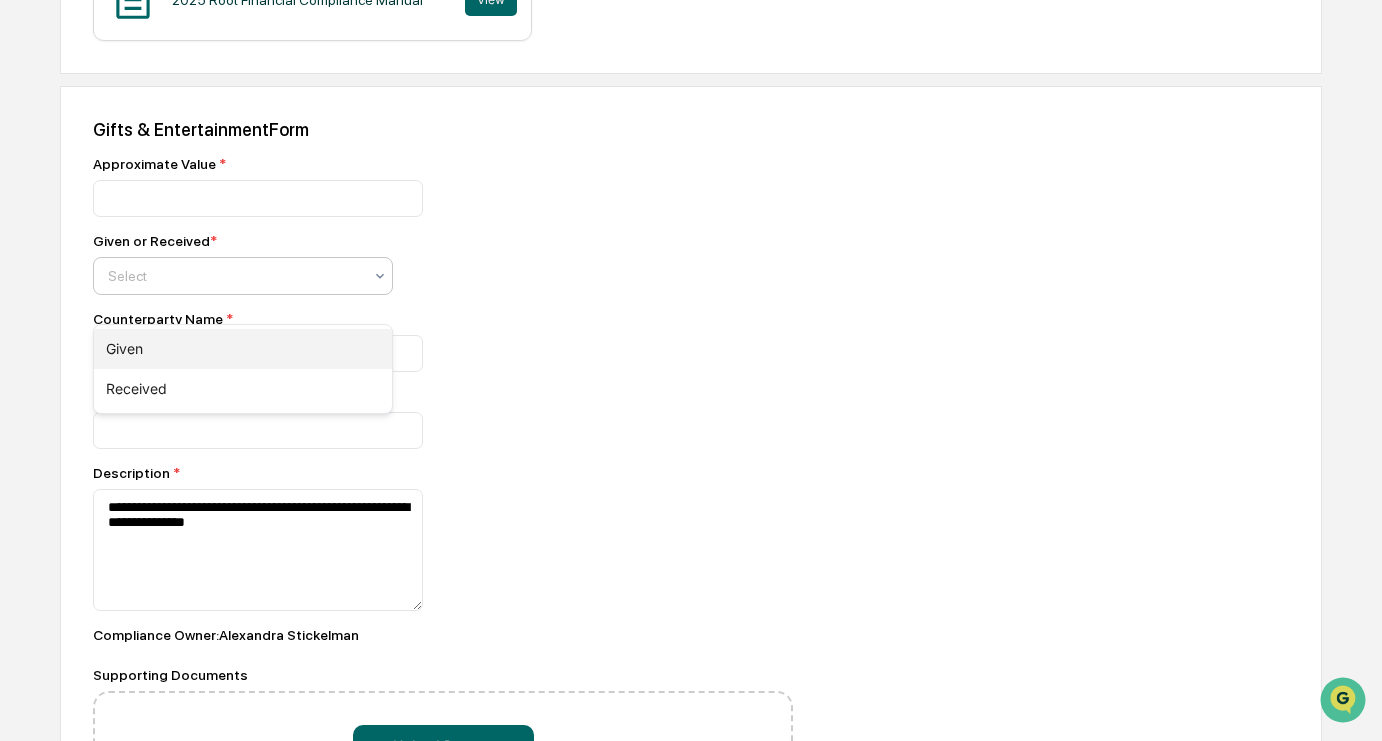 click on "Given" at bounding box center [243, 349] 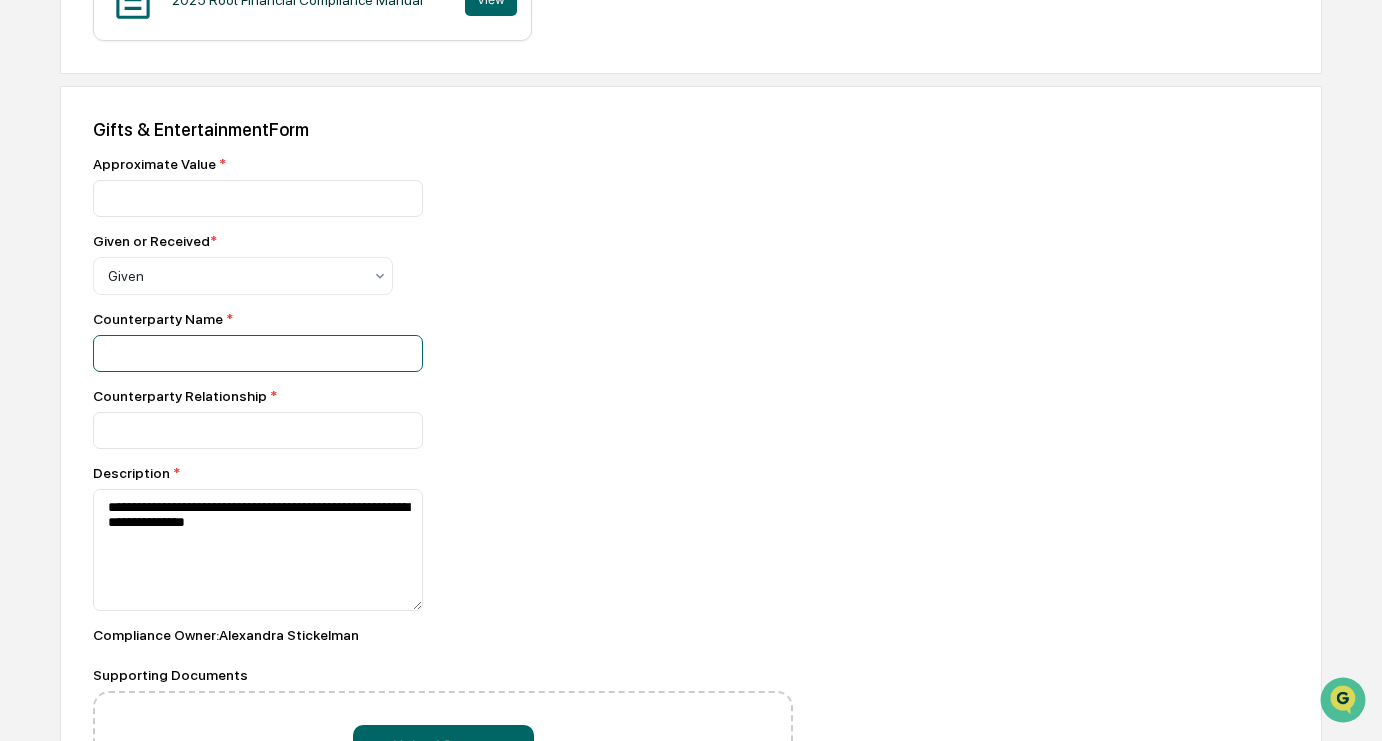 click at bounding box center [258, 198] 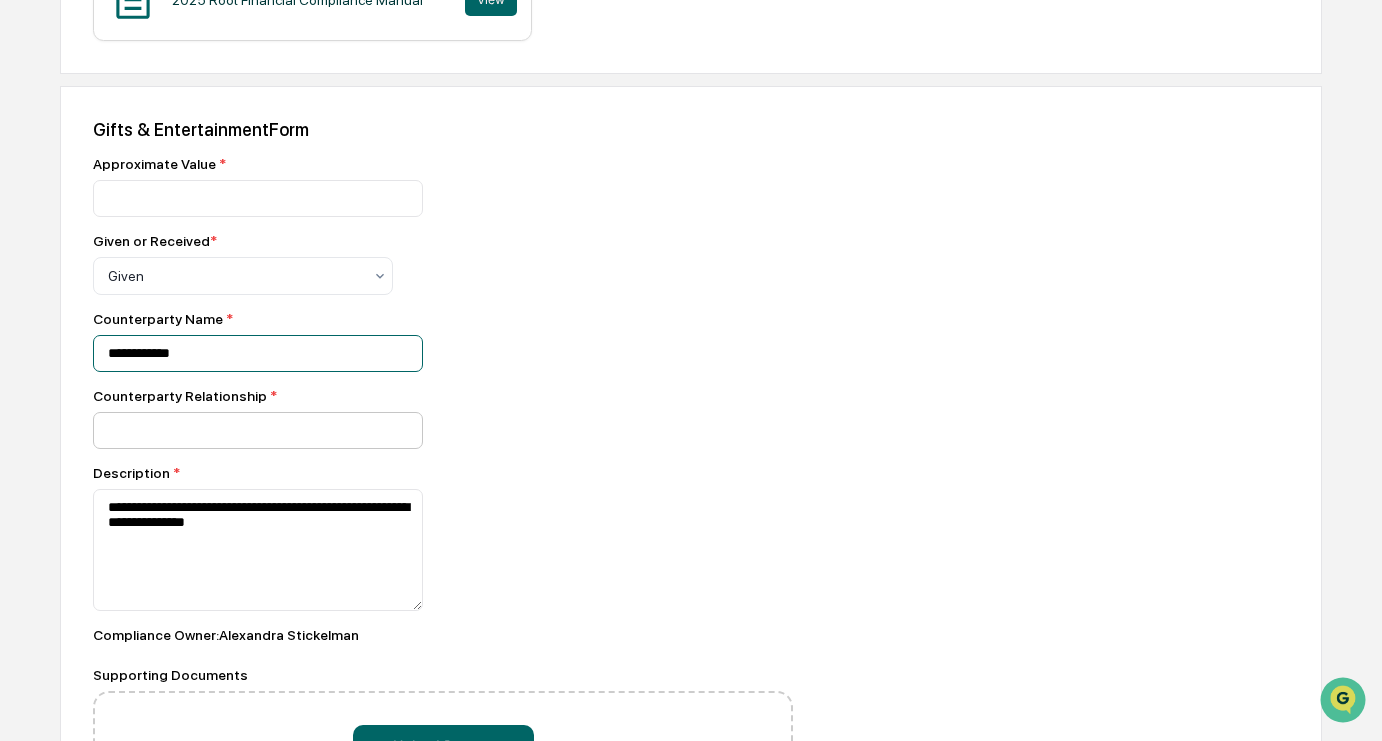 type on "**********" 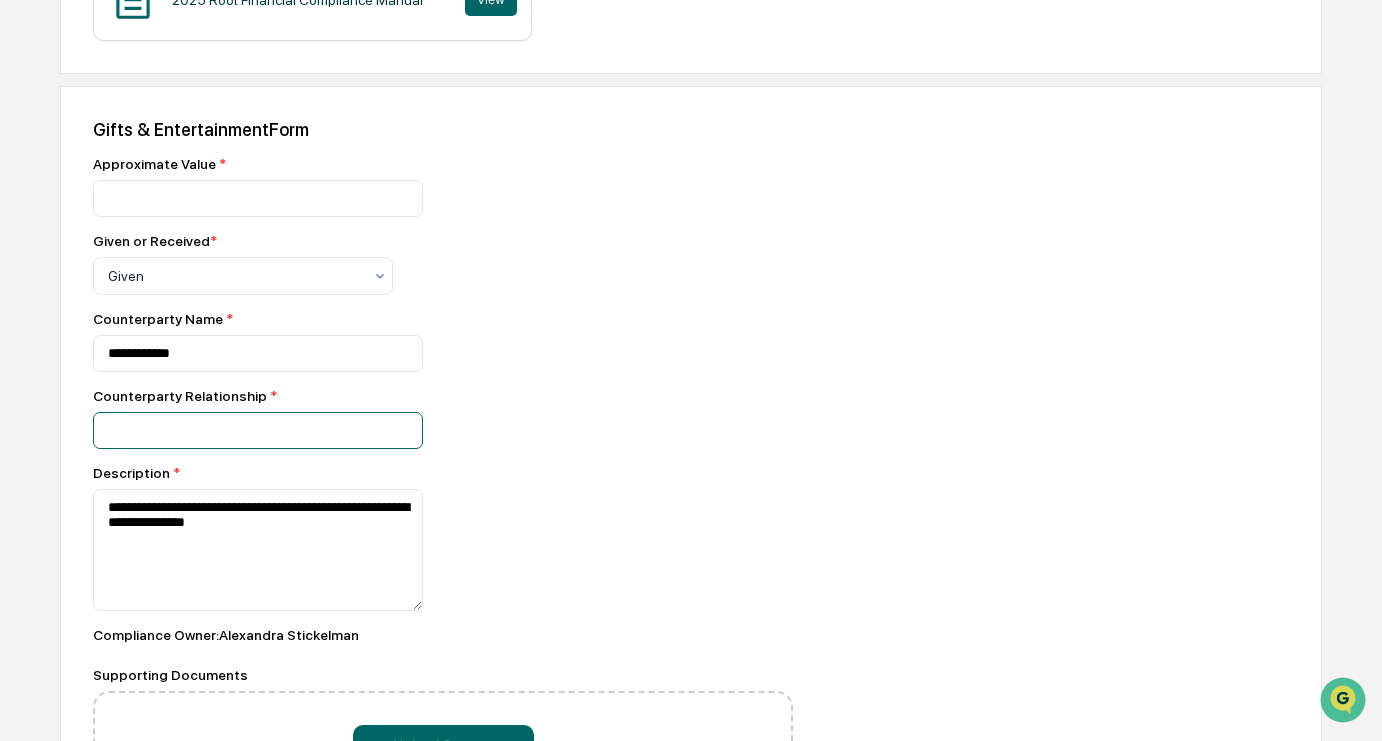 click at bounding box center [258, 198] 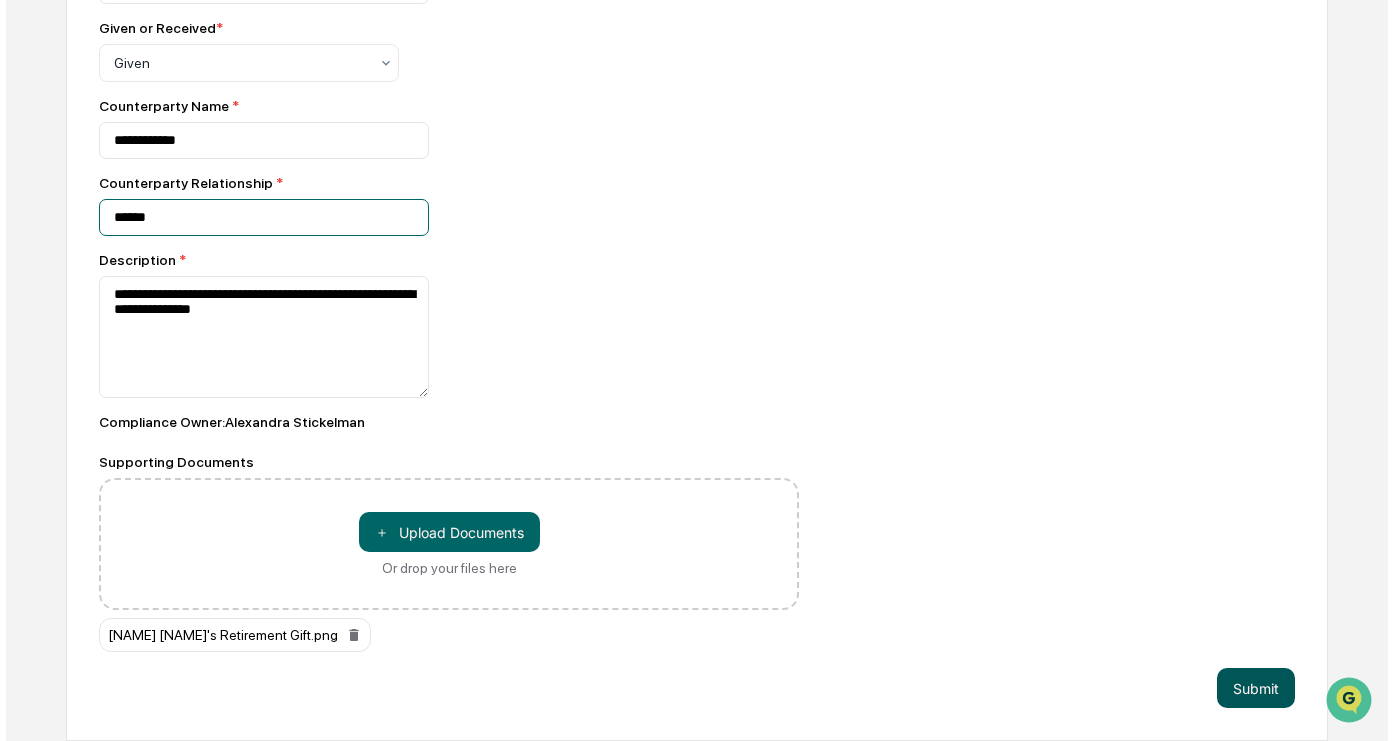 scroll, scrollTop: 872, scrollLeft: 0, axis: vertical 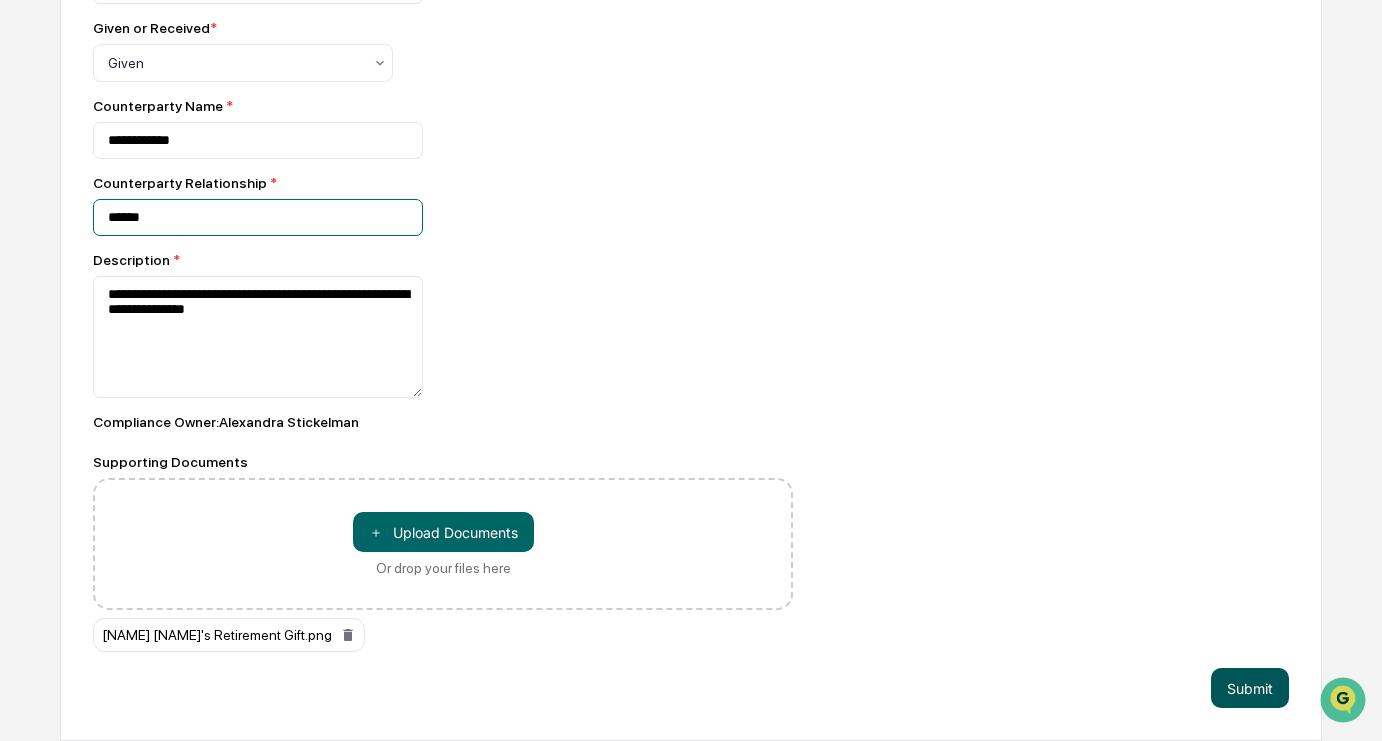 type on "******" 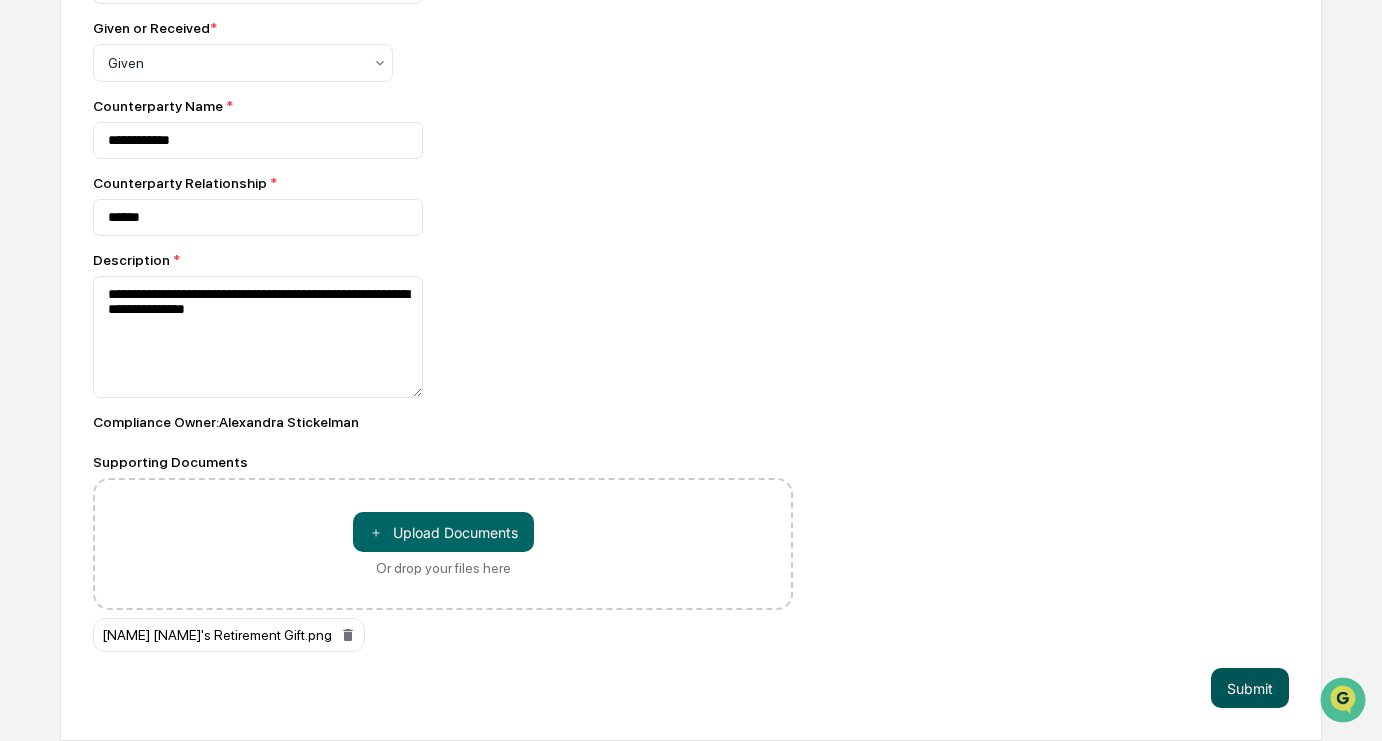 click on "Submit" at bounding box center [1250, 688] 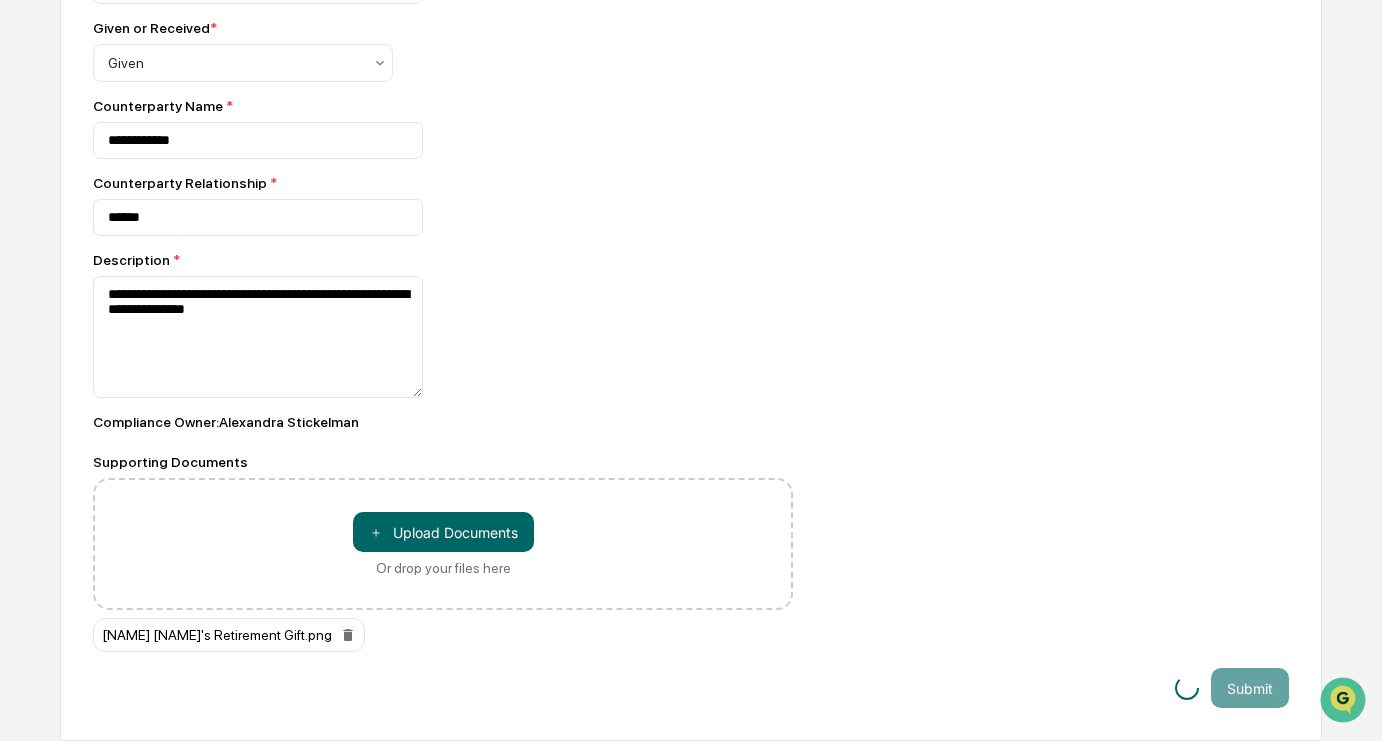 click on "**********" at bounding box center (691, 307) 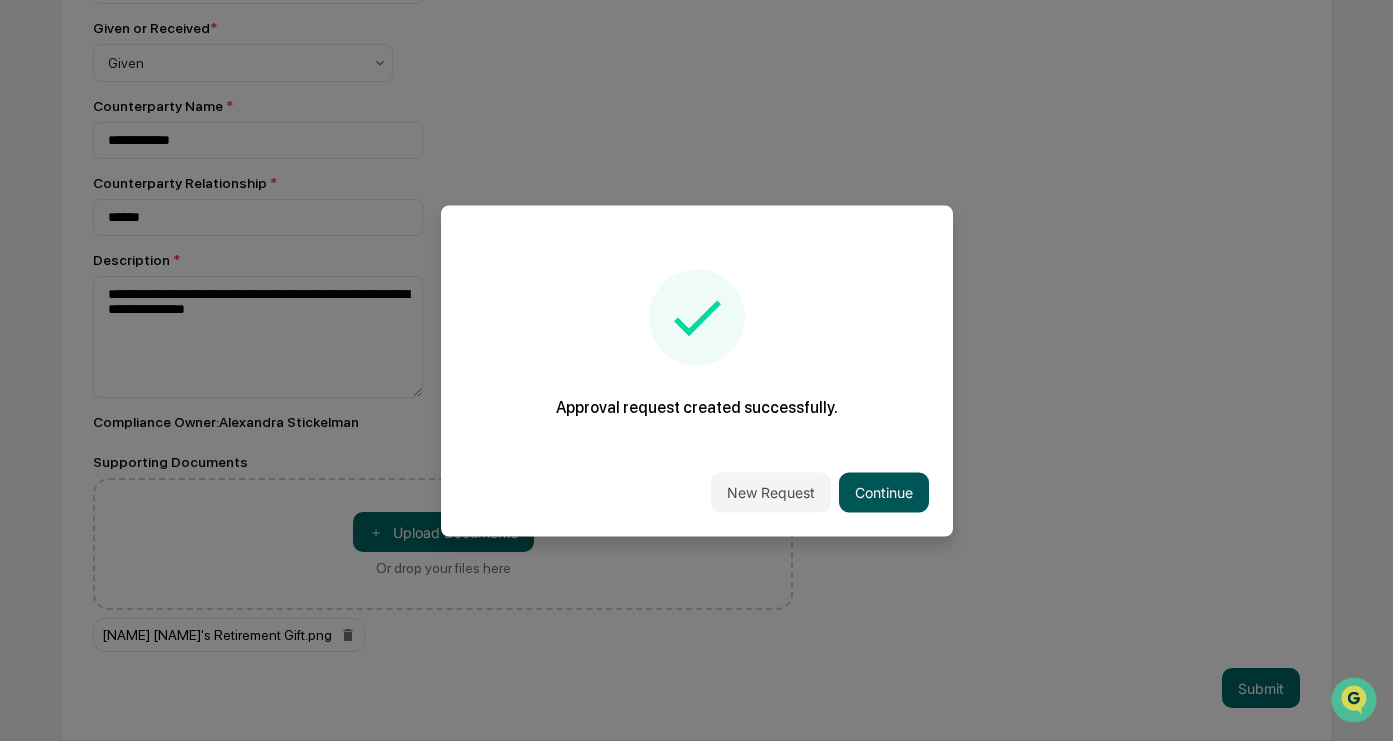 click on "Continue" at bounding box center (884, 492) 